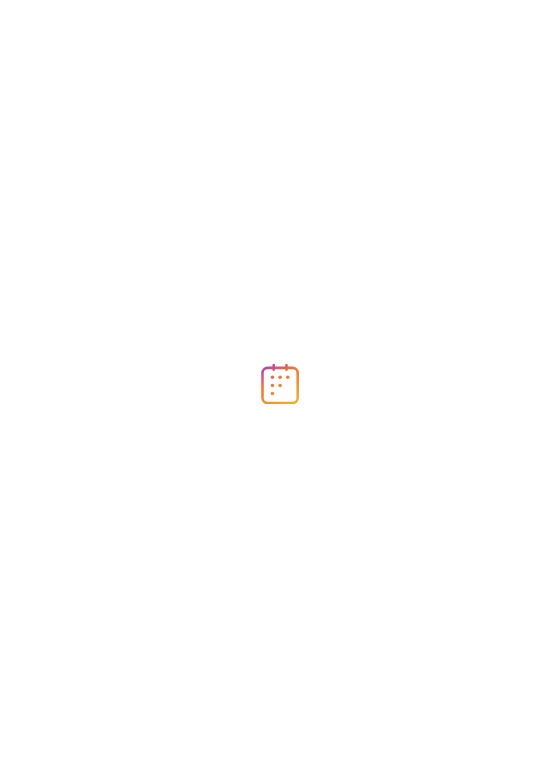 scroll, scrollTop: 0, scrollLeft: 0, axis: both 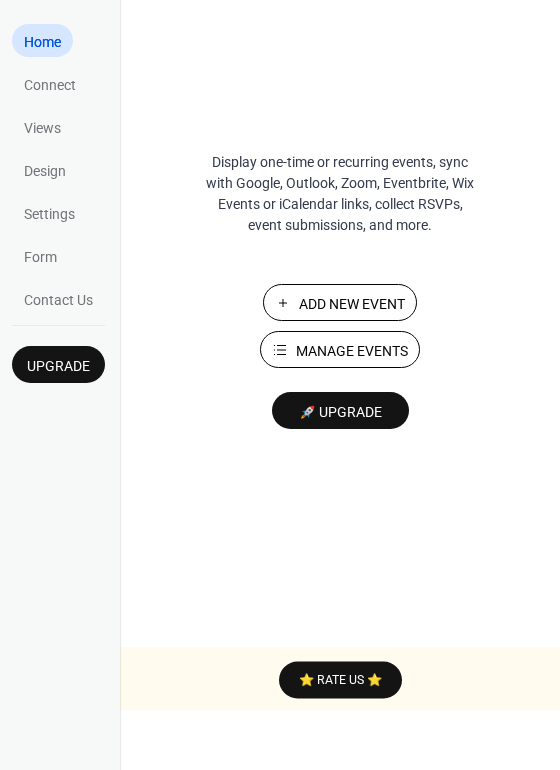 click on "Manage Events" at bounding box center (352, 351) 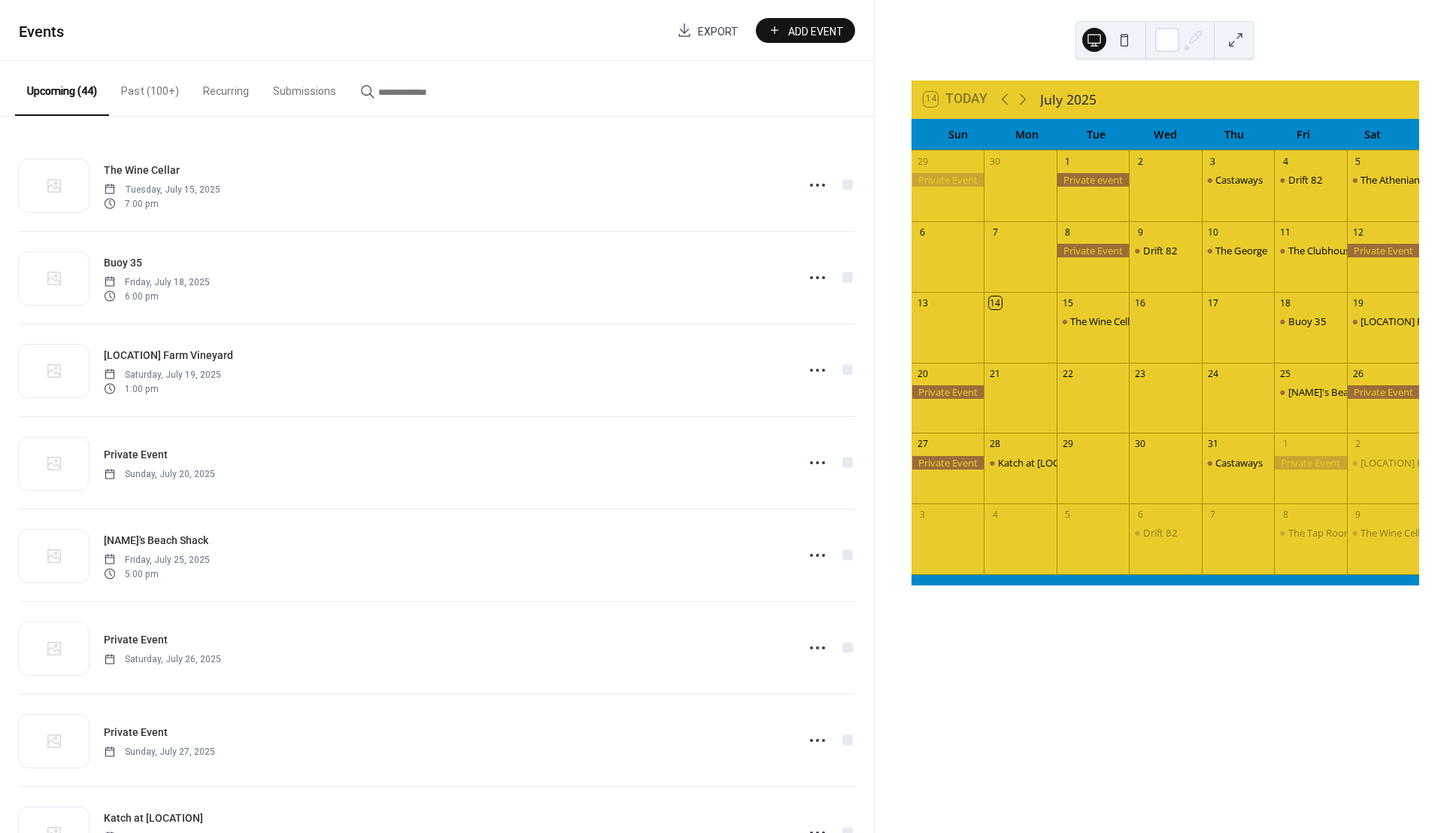 scroll, scrollTop: 0, scrollLeft: 0, axis: both 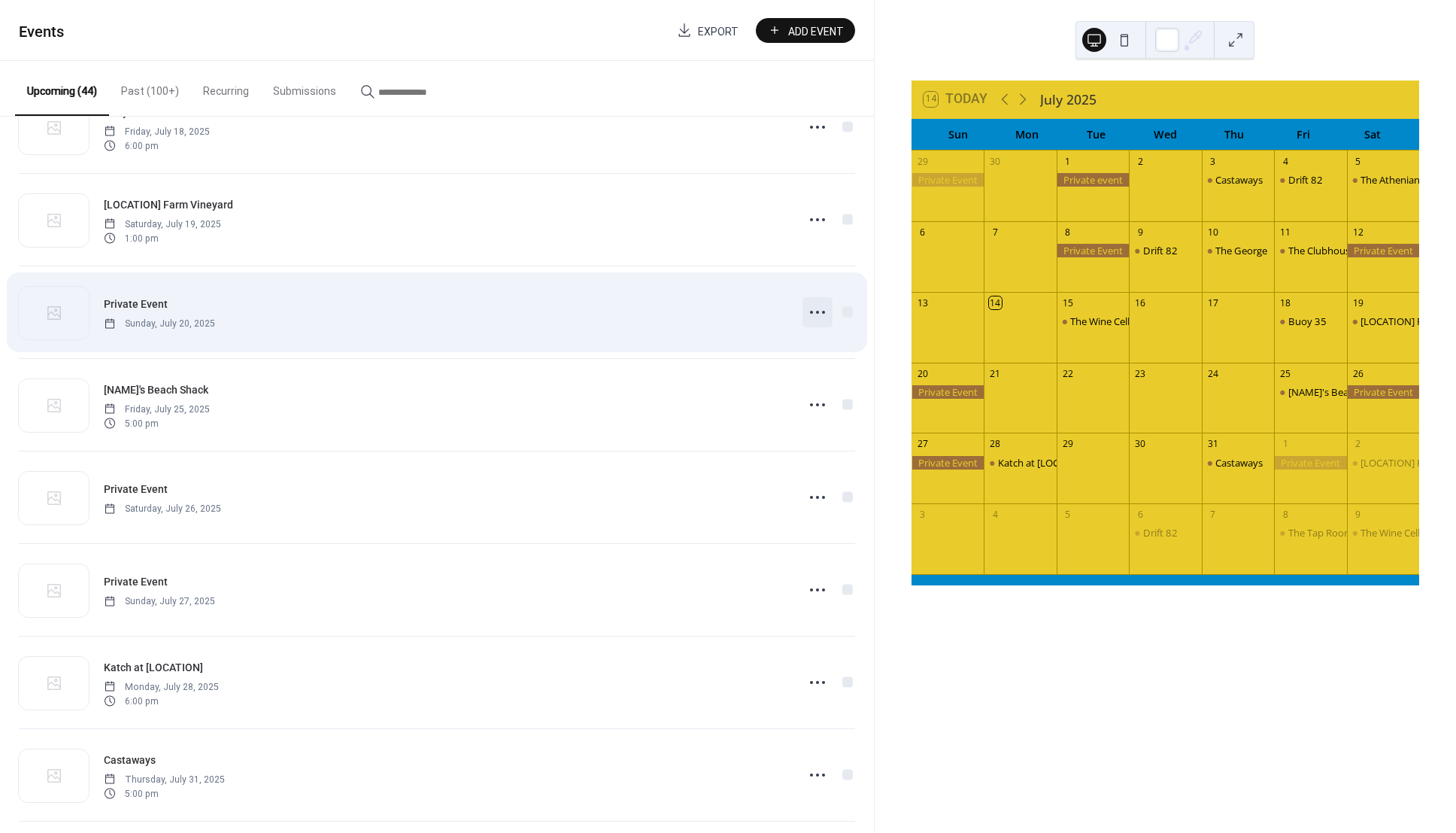 click 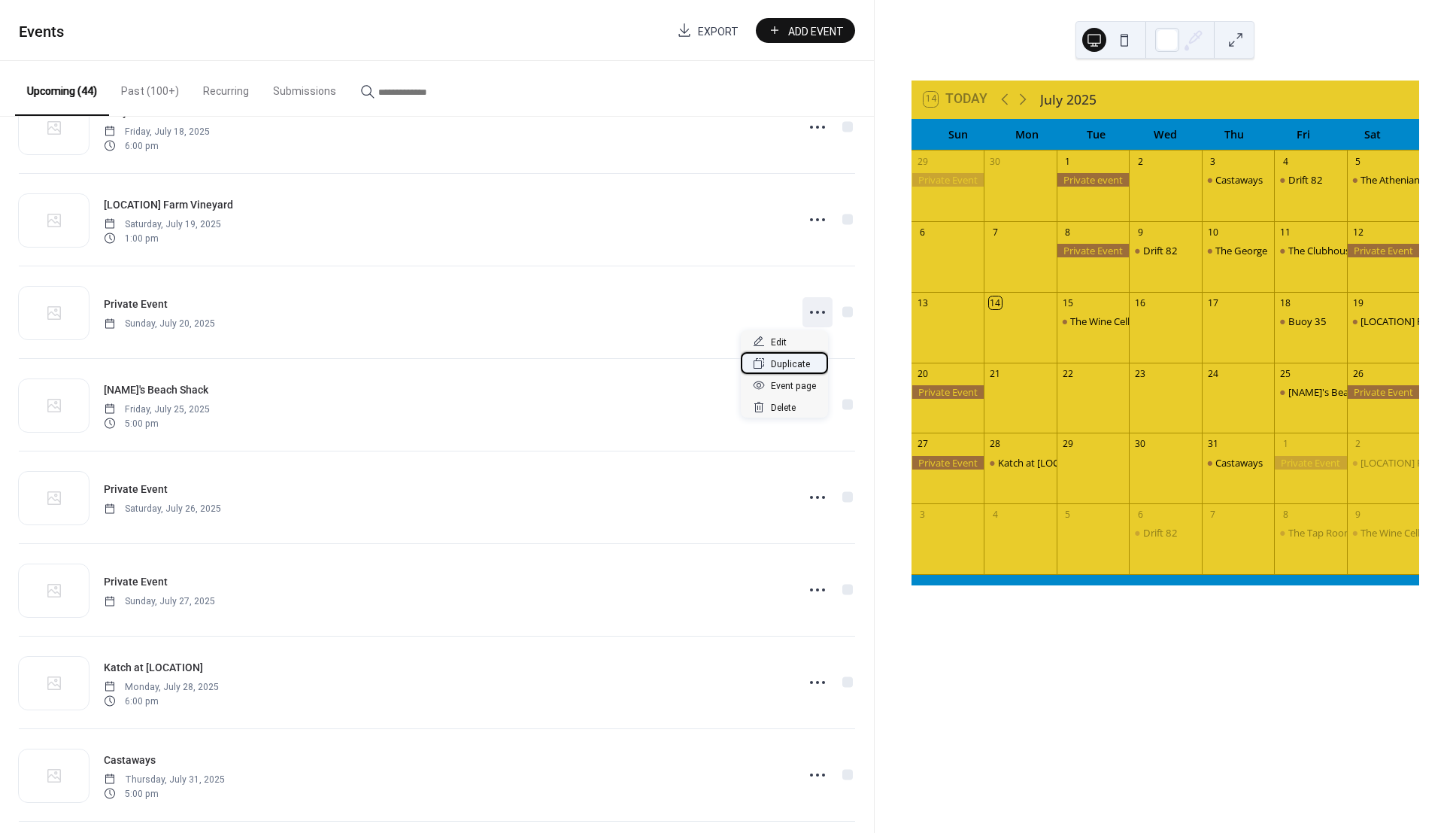 click on "Duplicate" at bounding box center (790, 364) 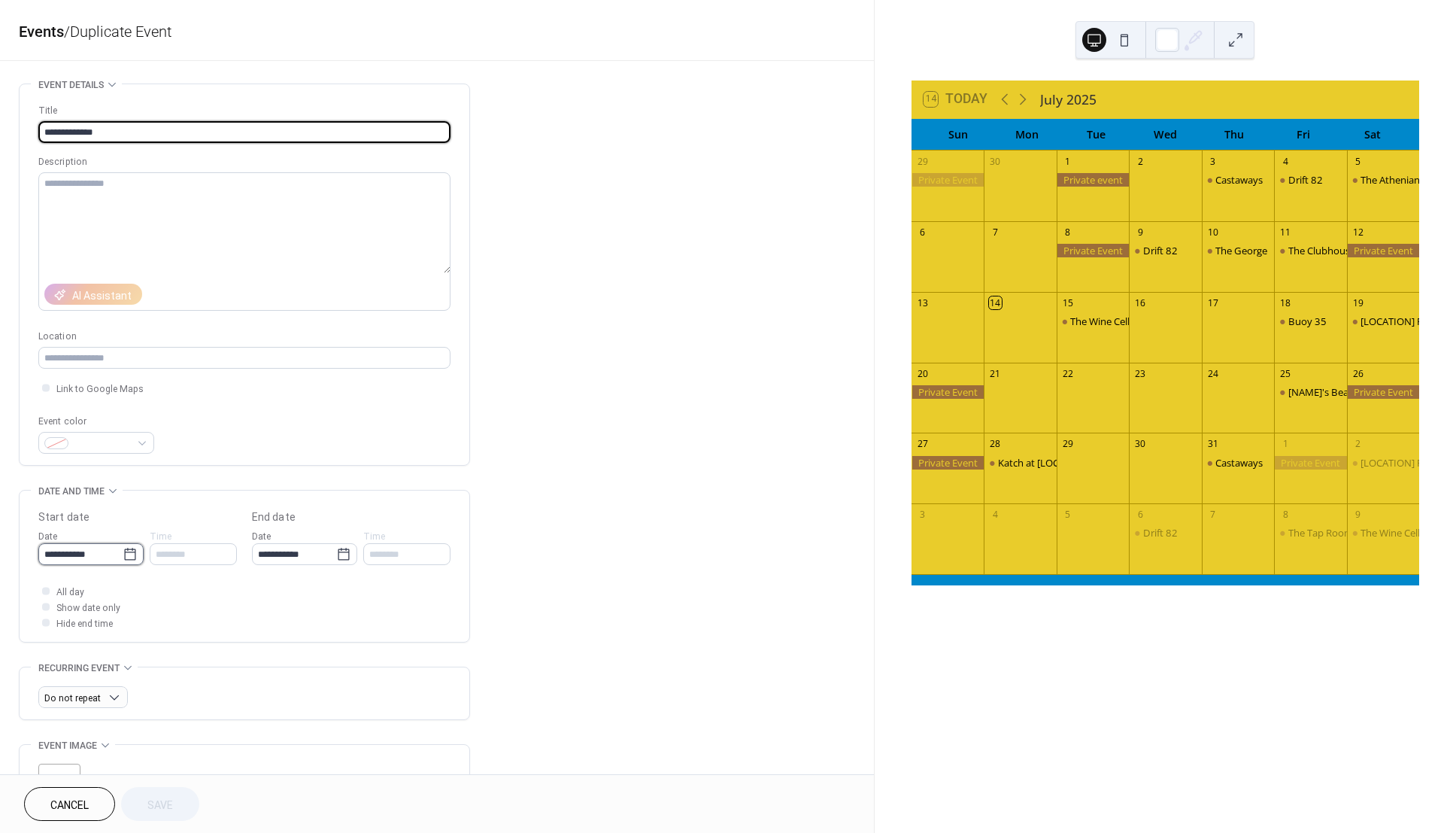 click on "**********" at bounding box center [80, 554] 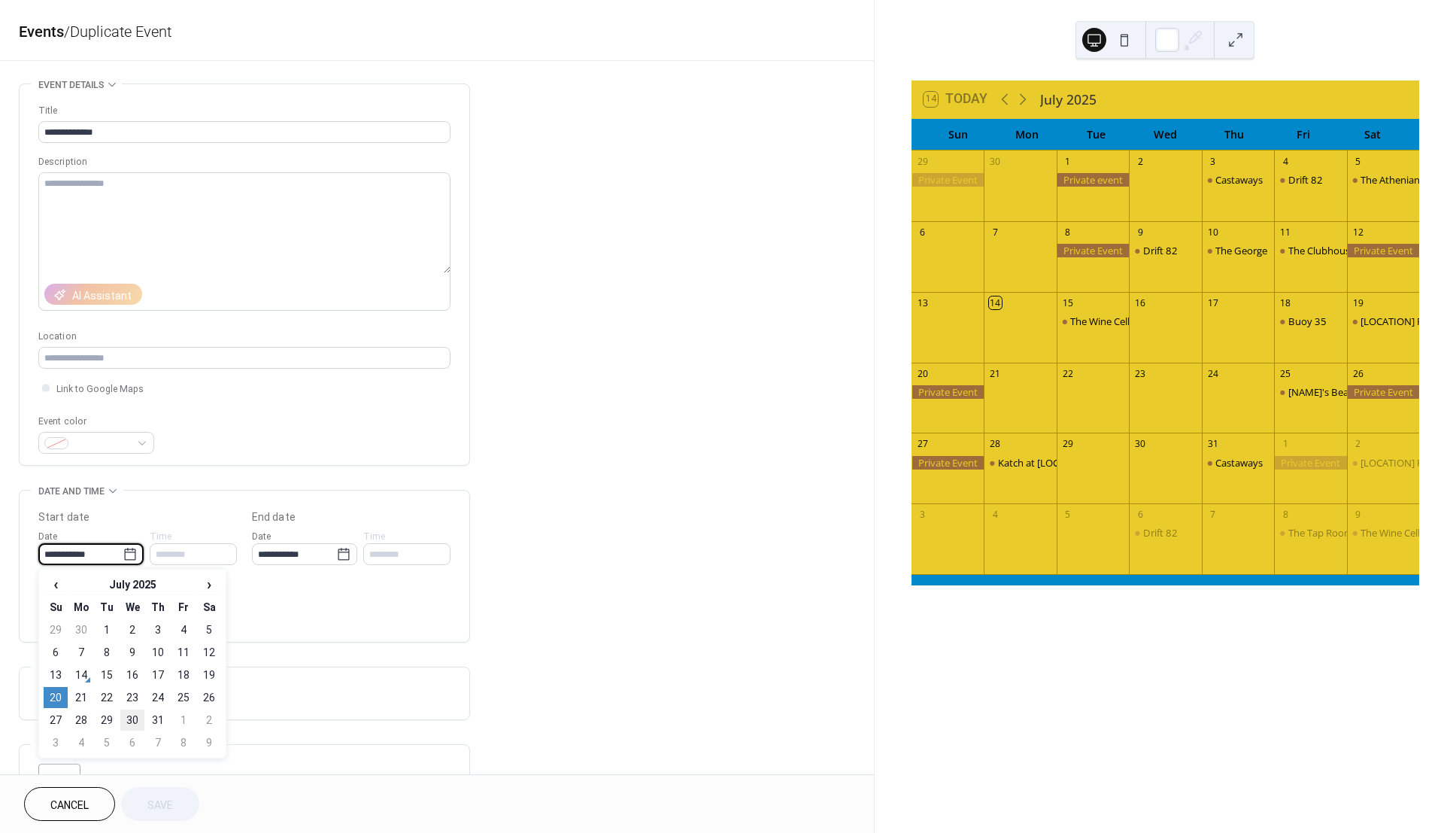 click on "30" at bounding box center [132, 720] 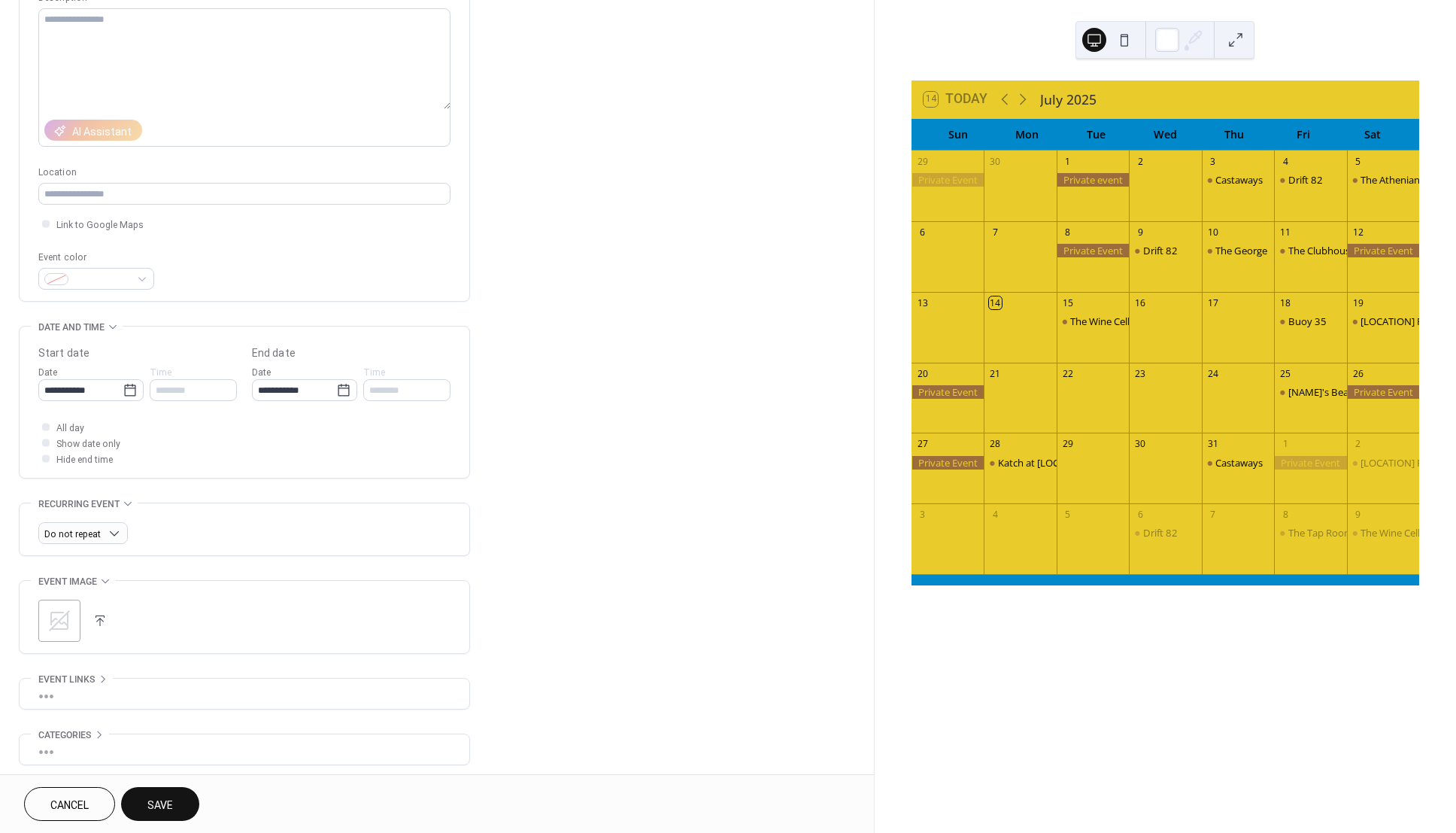scroll, scrollTop: 165, scrollLeft: 0, axis: vertical 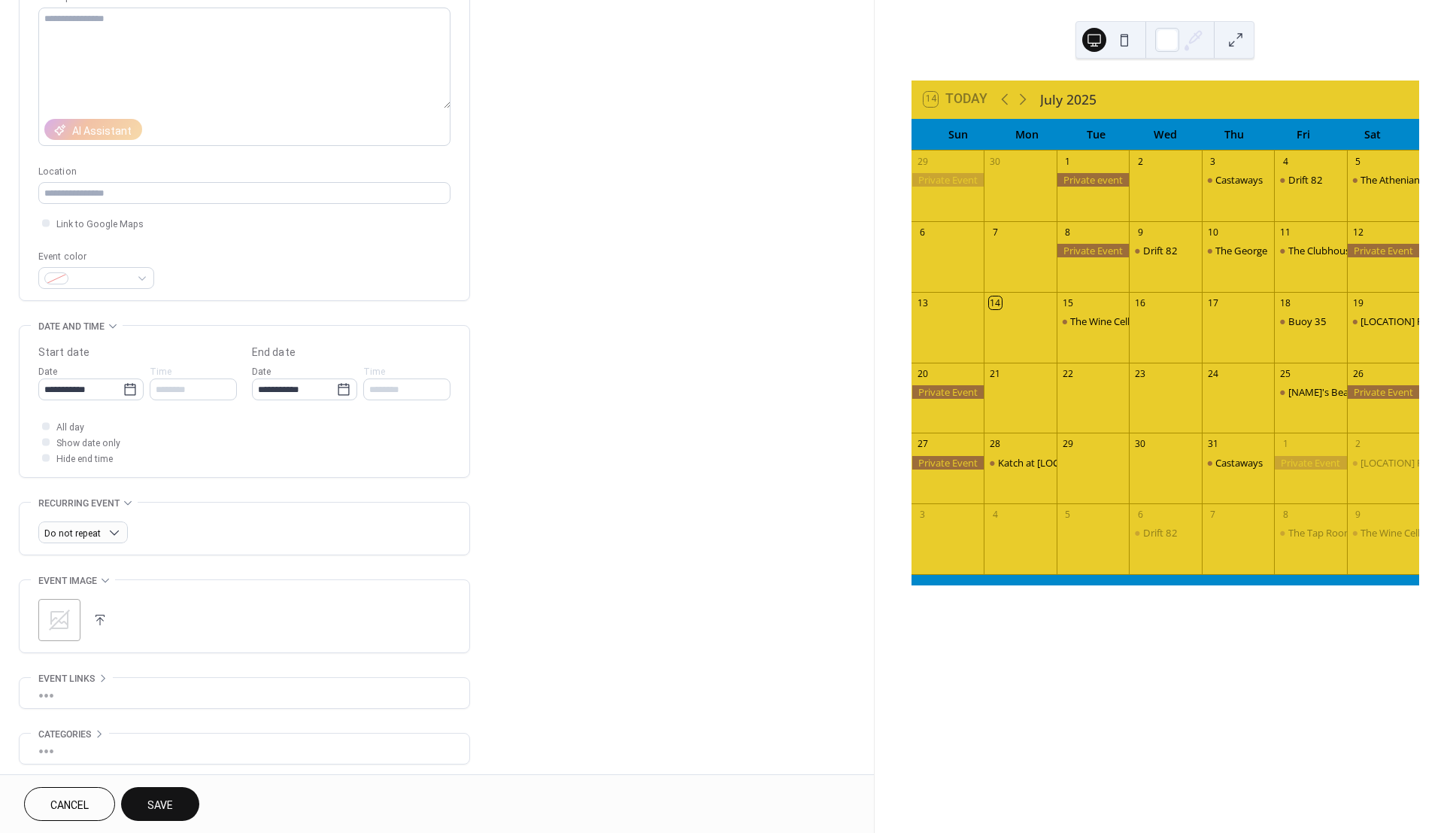 click on "Save" at bounding box center [160, 804] 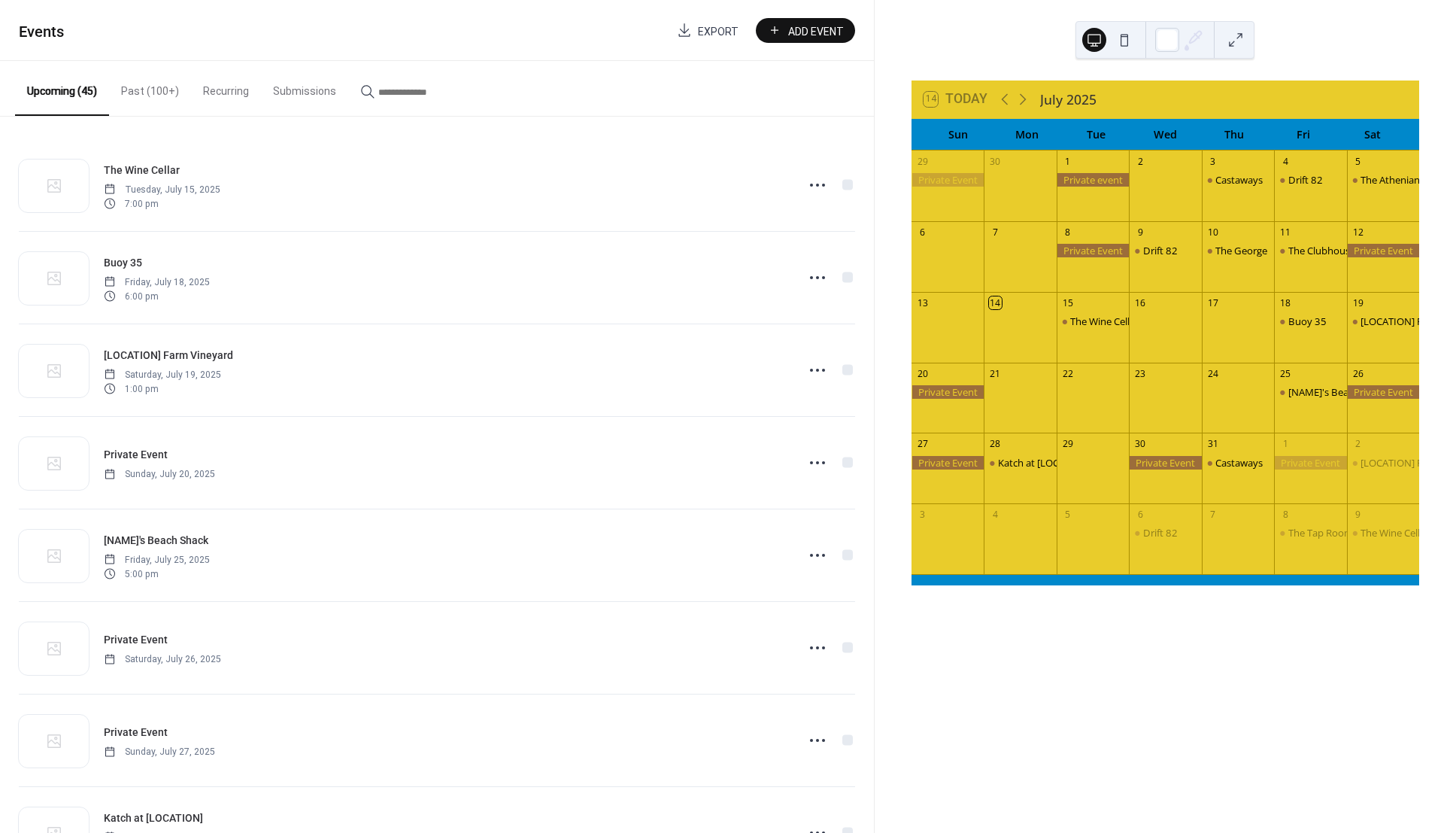 click at bounding box center (423, 92) 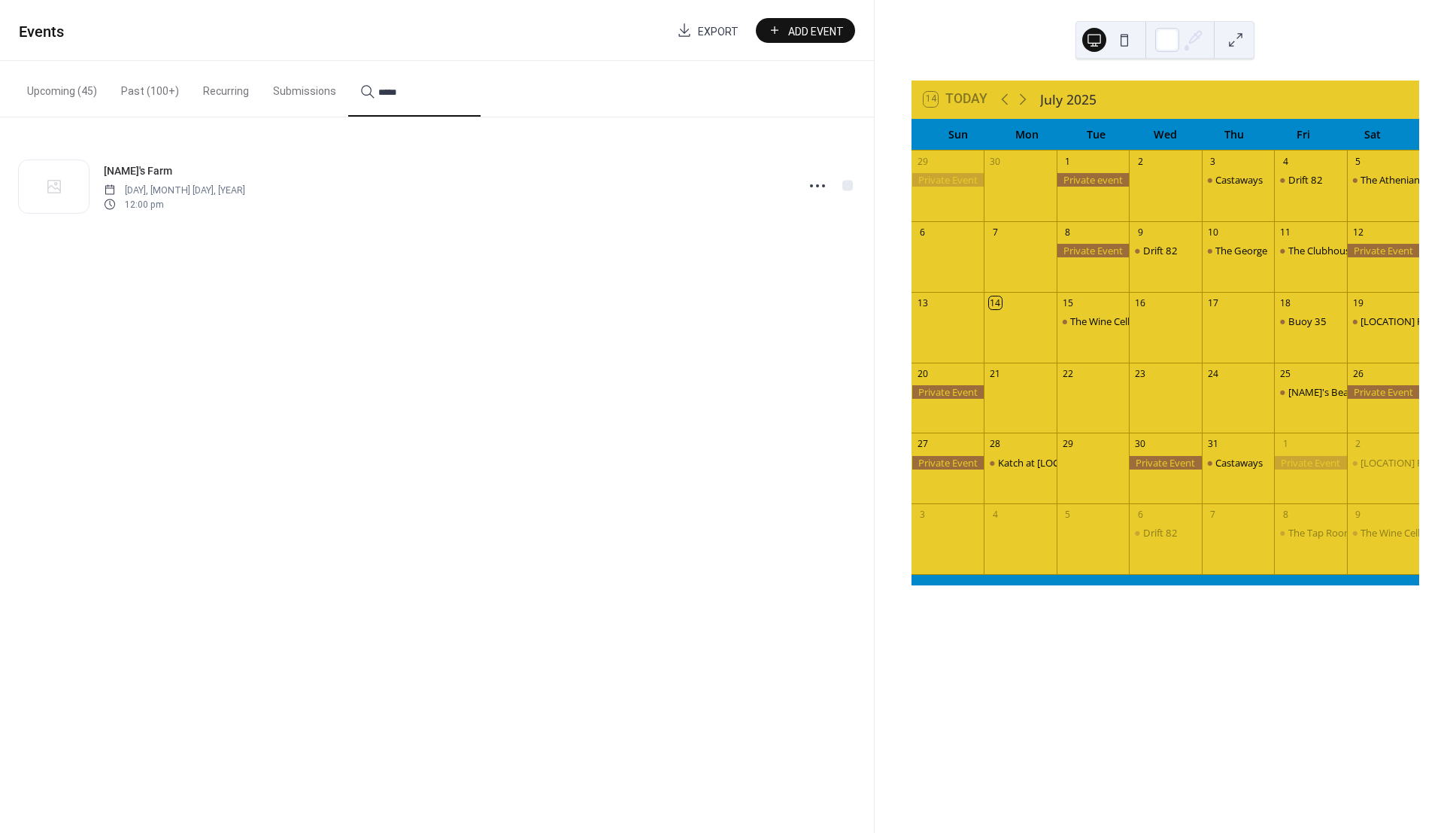 type on "*****" 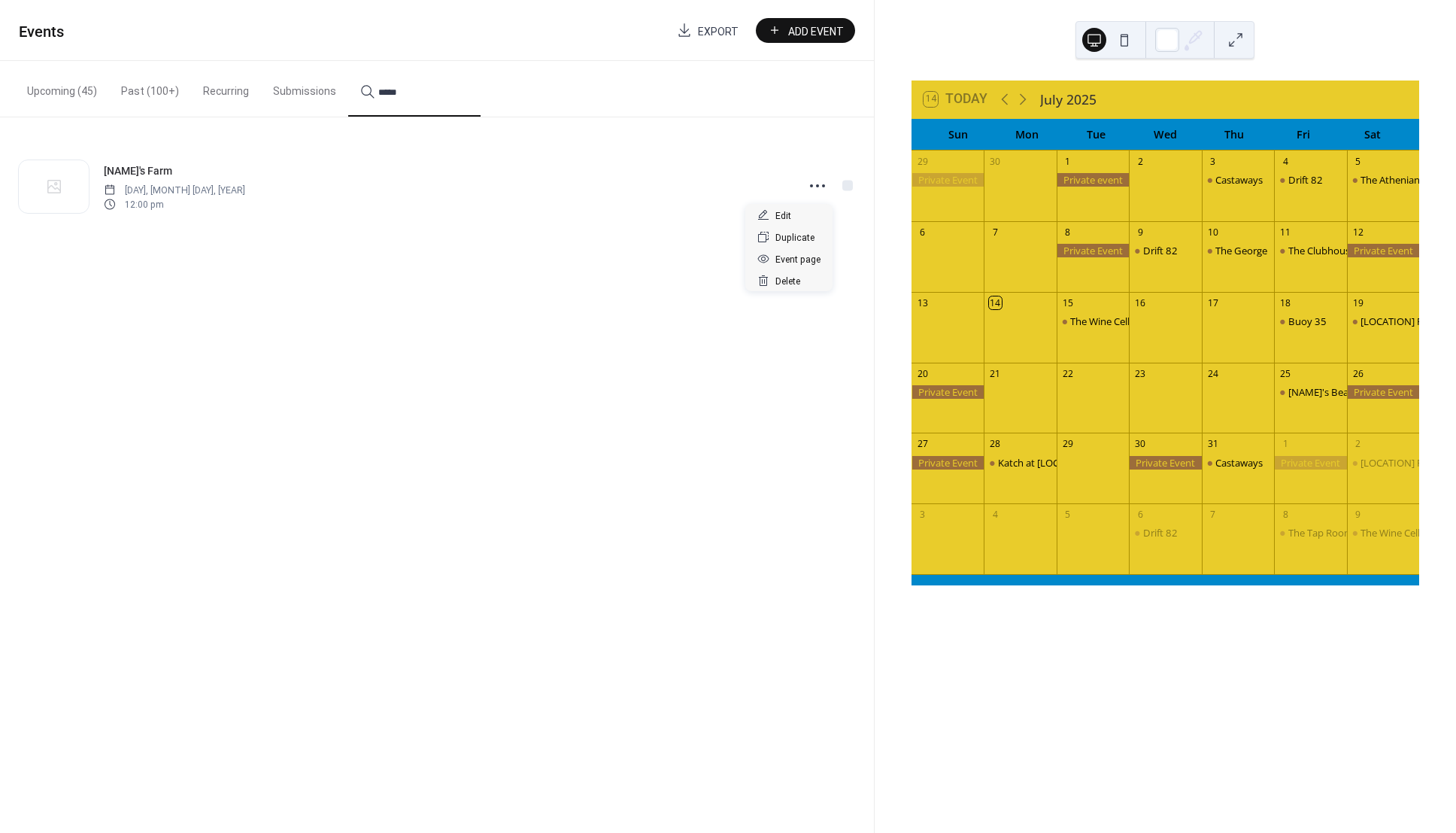 click 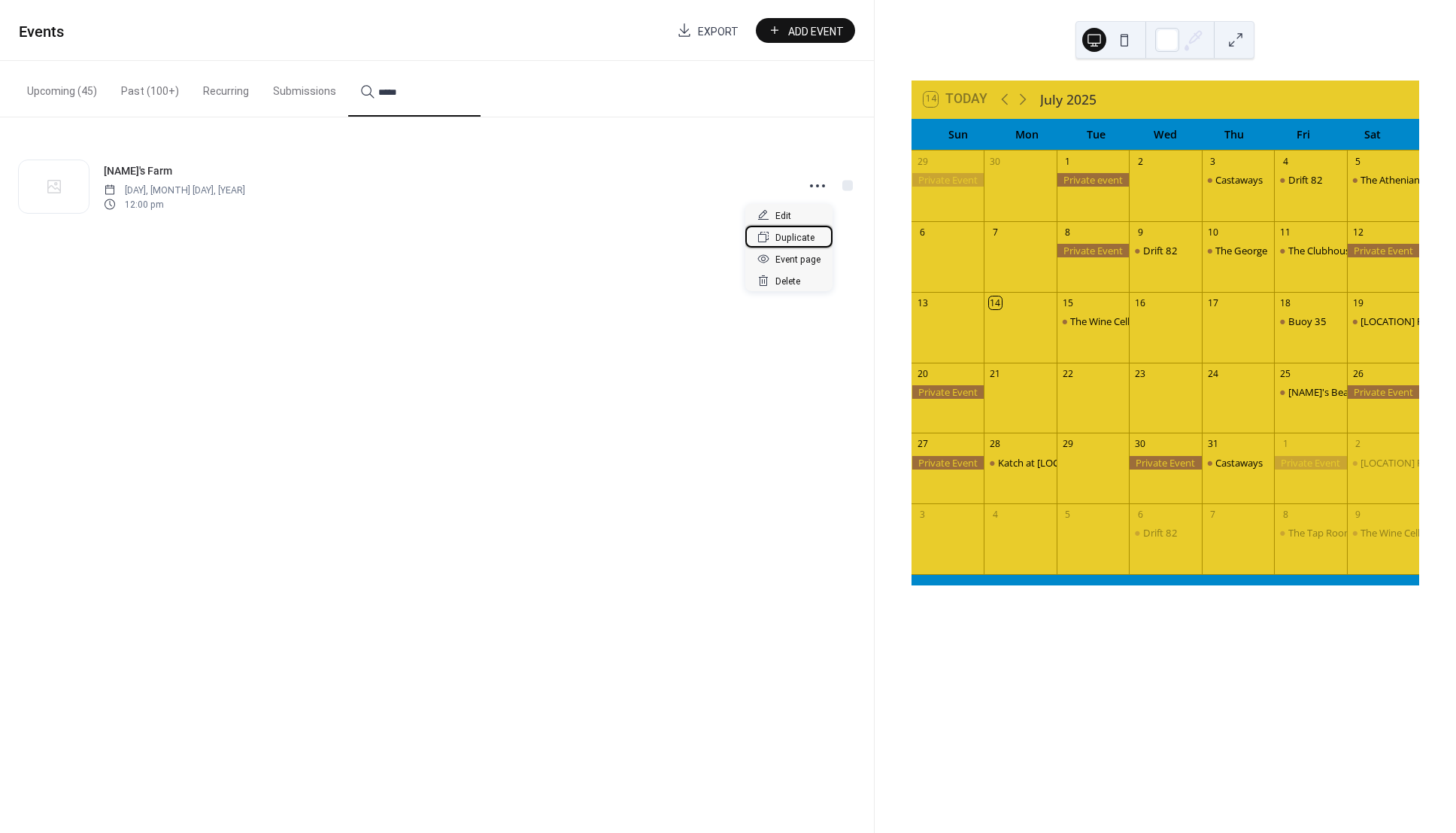 click on "Duplicate" at bounding box center (795, 238) 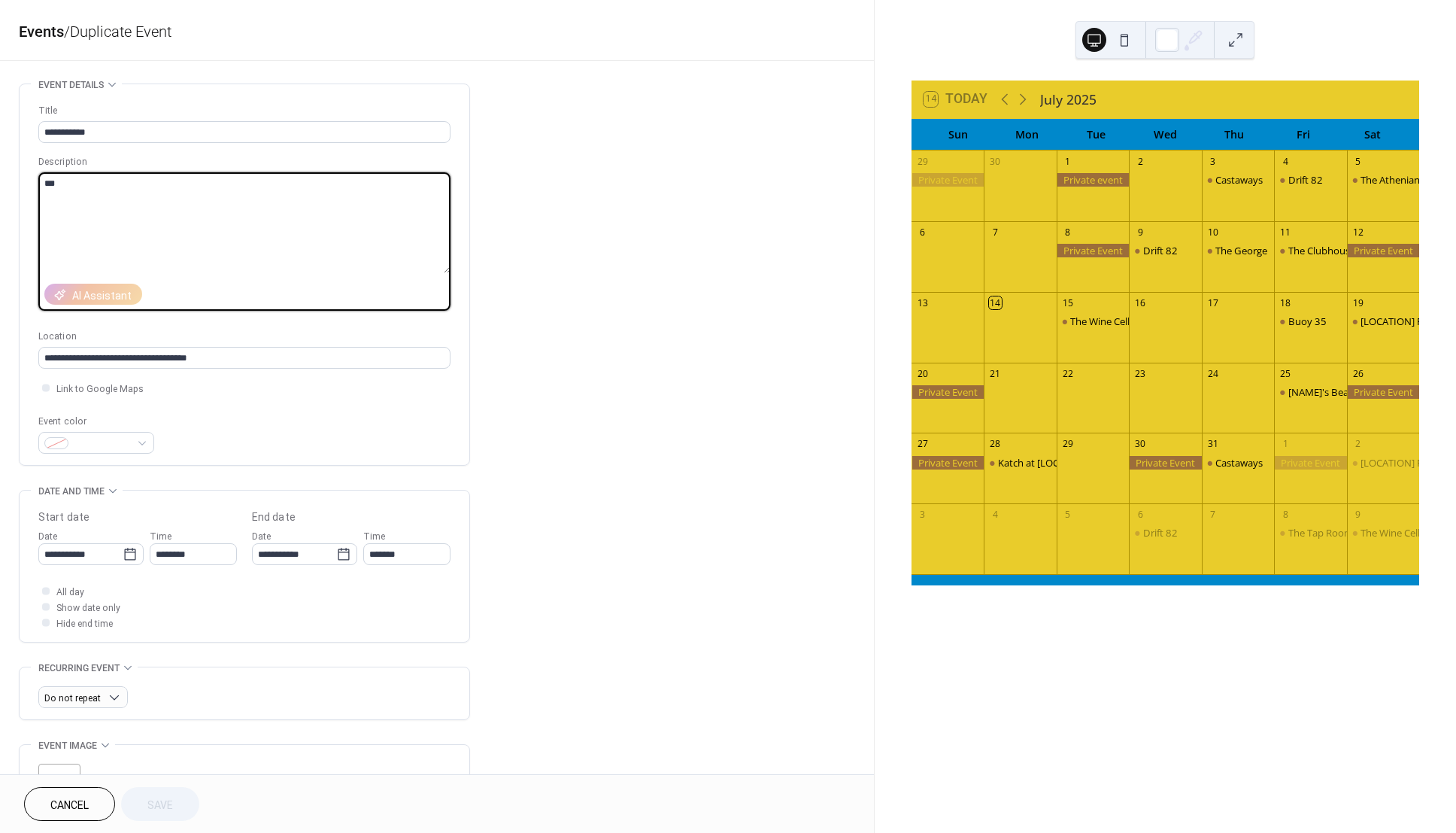 drag, startPoint x: 89, startPoint y: 183, endPoint x: 28, endPoint y: 178, distance: 61.204575 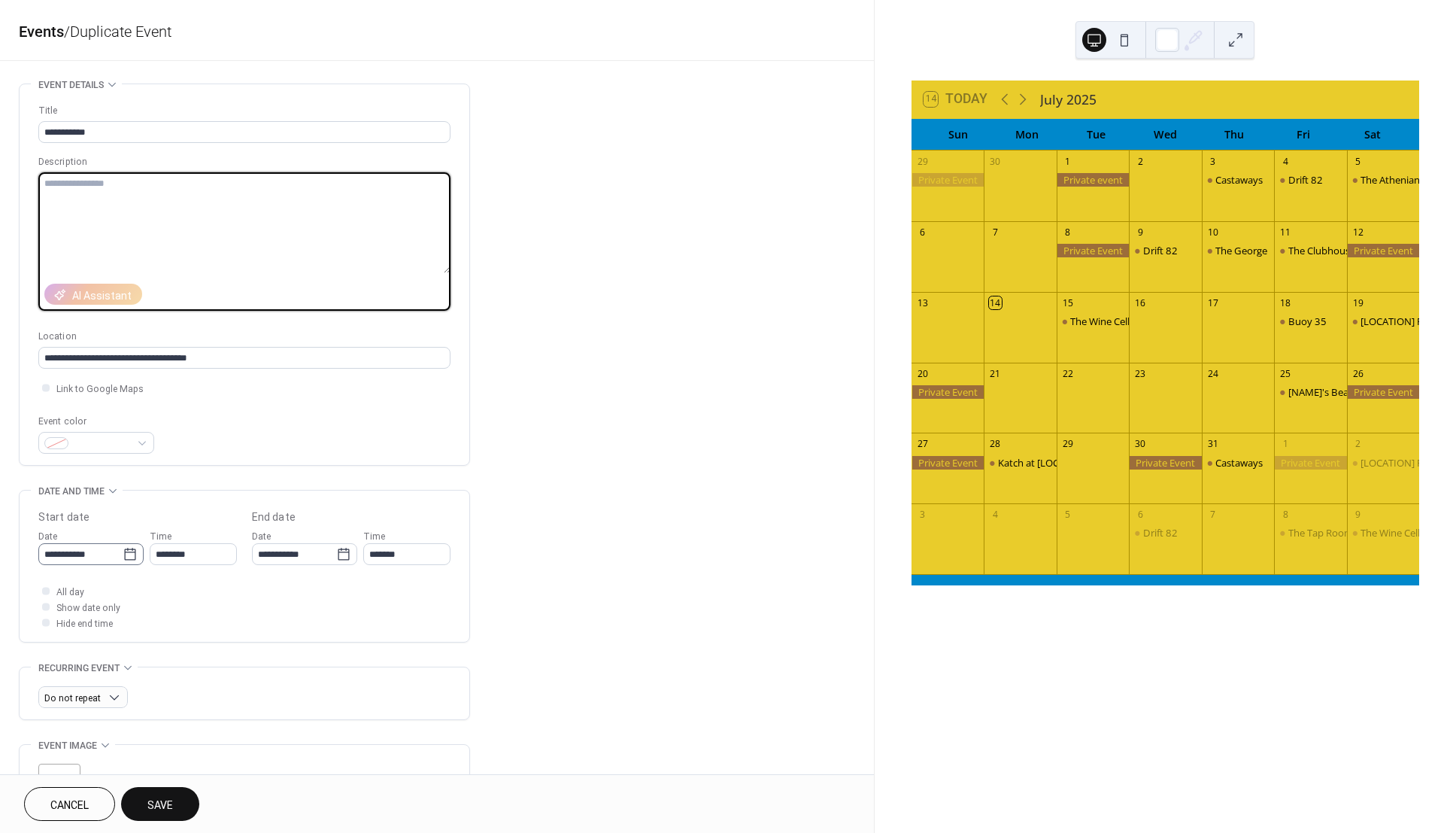 type 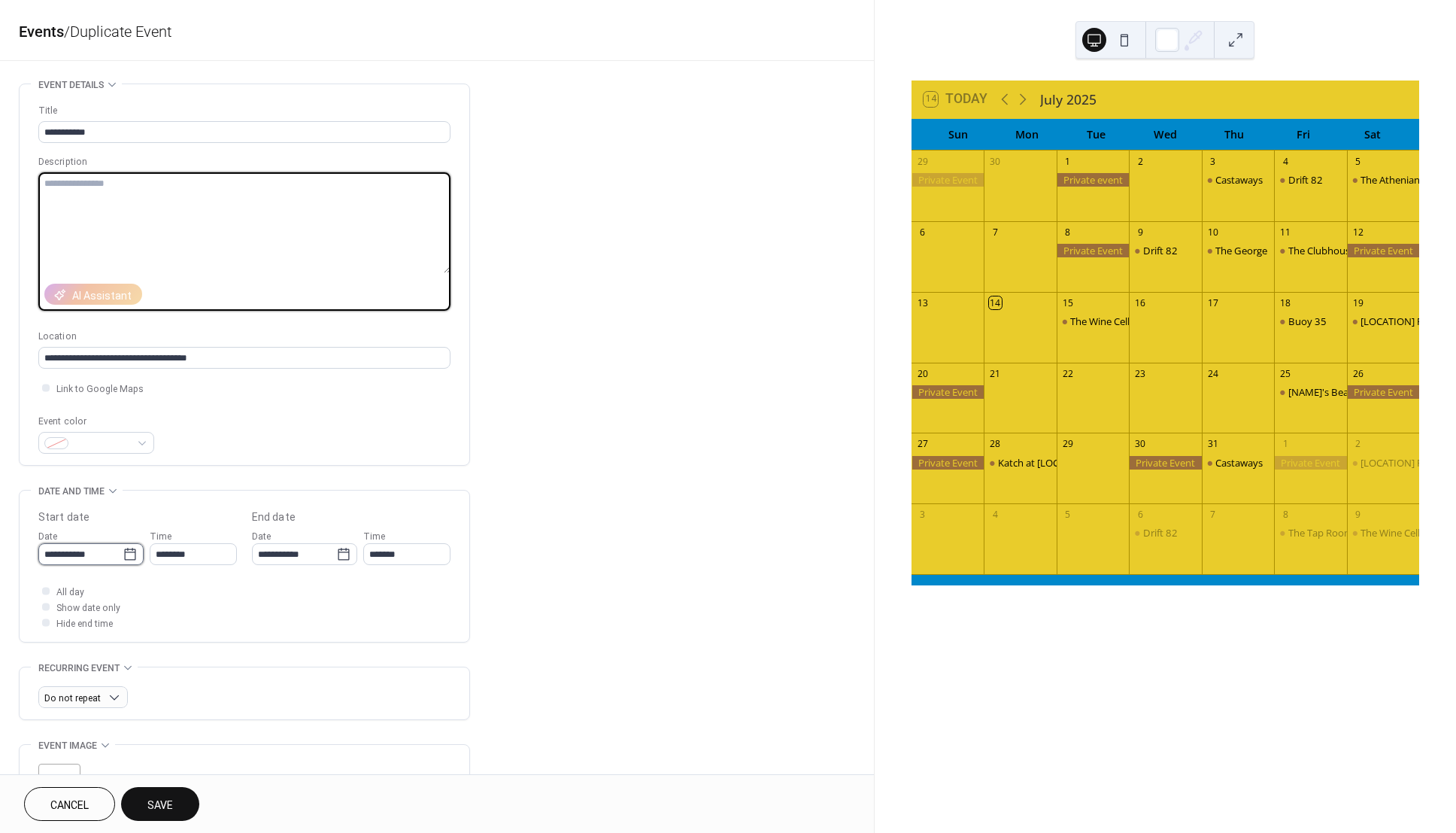 click on "**********" at bounding box center (80, 554) 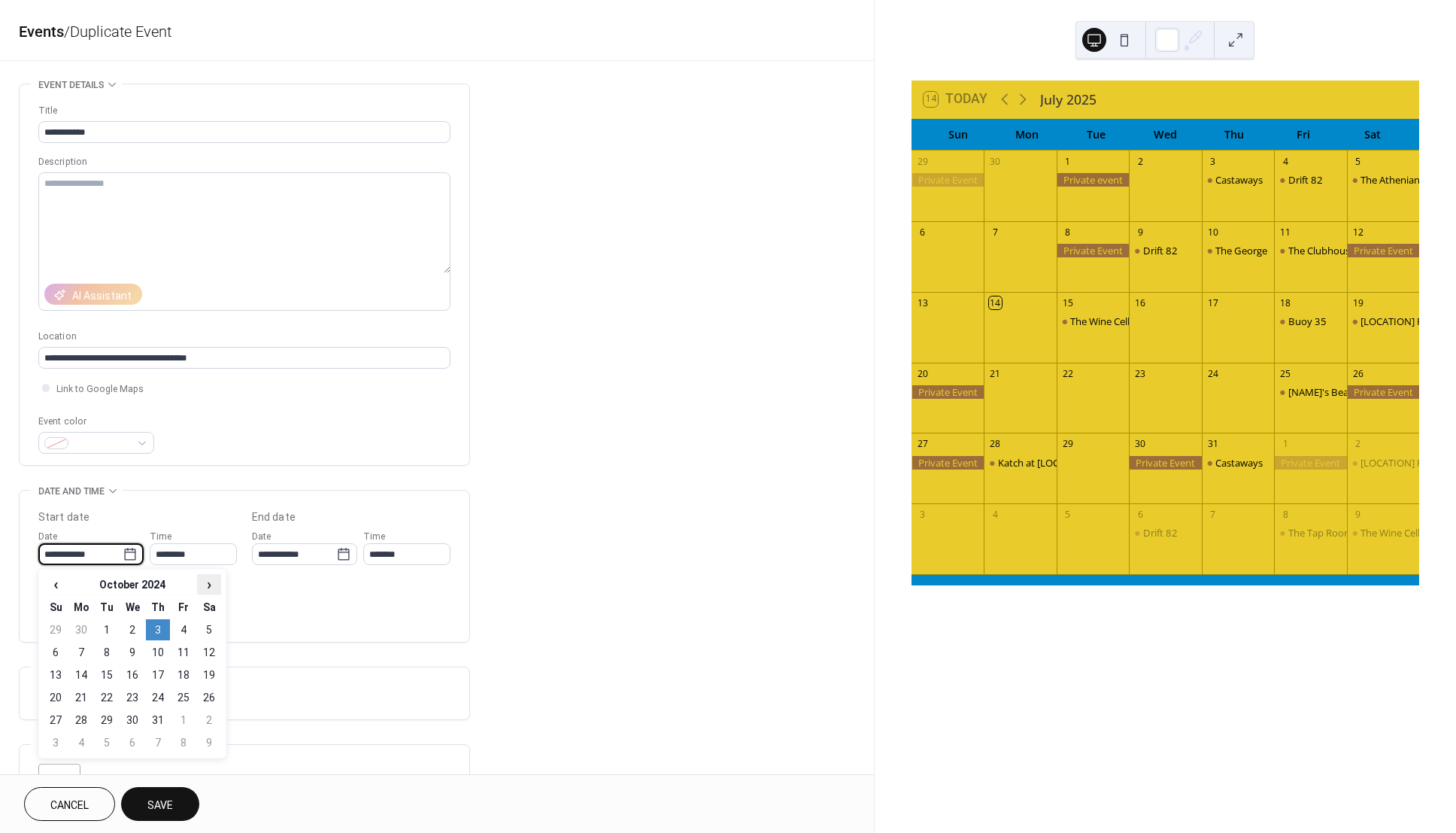 click on "›" at bounding box center [209, 584] 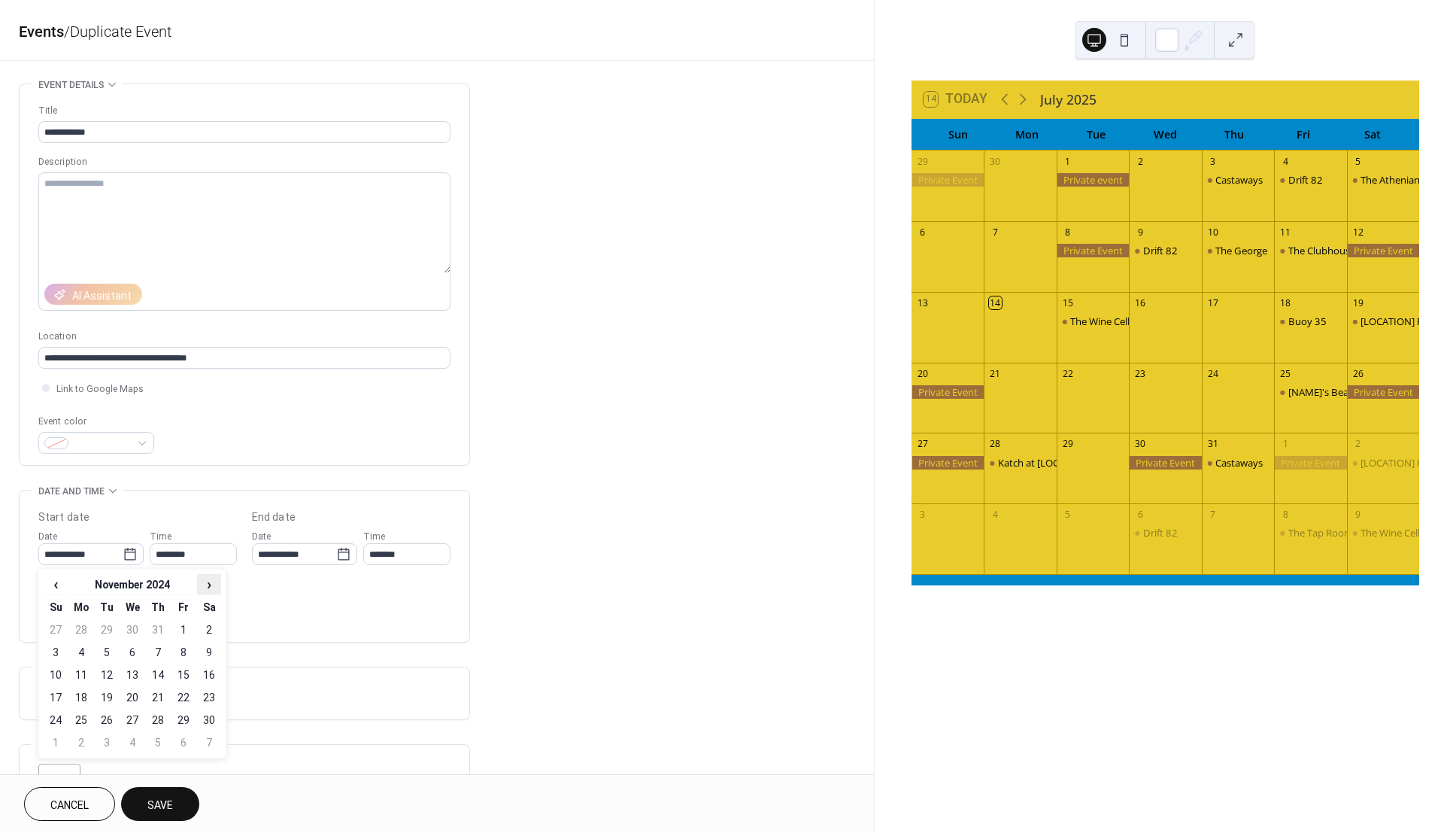 click on "›" at bounding box center (209, 584) 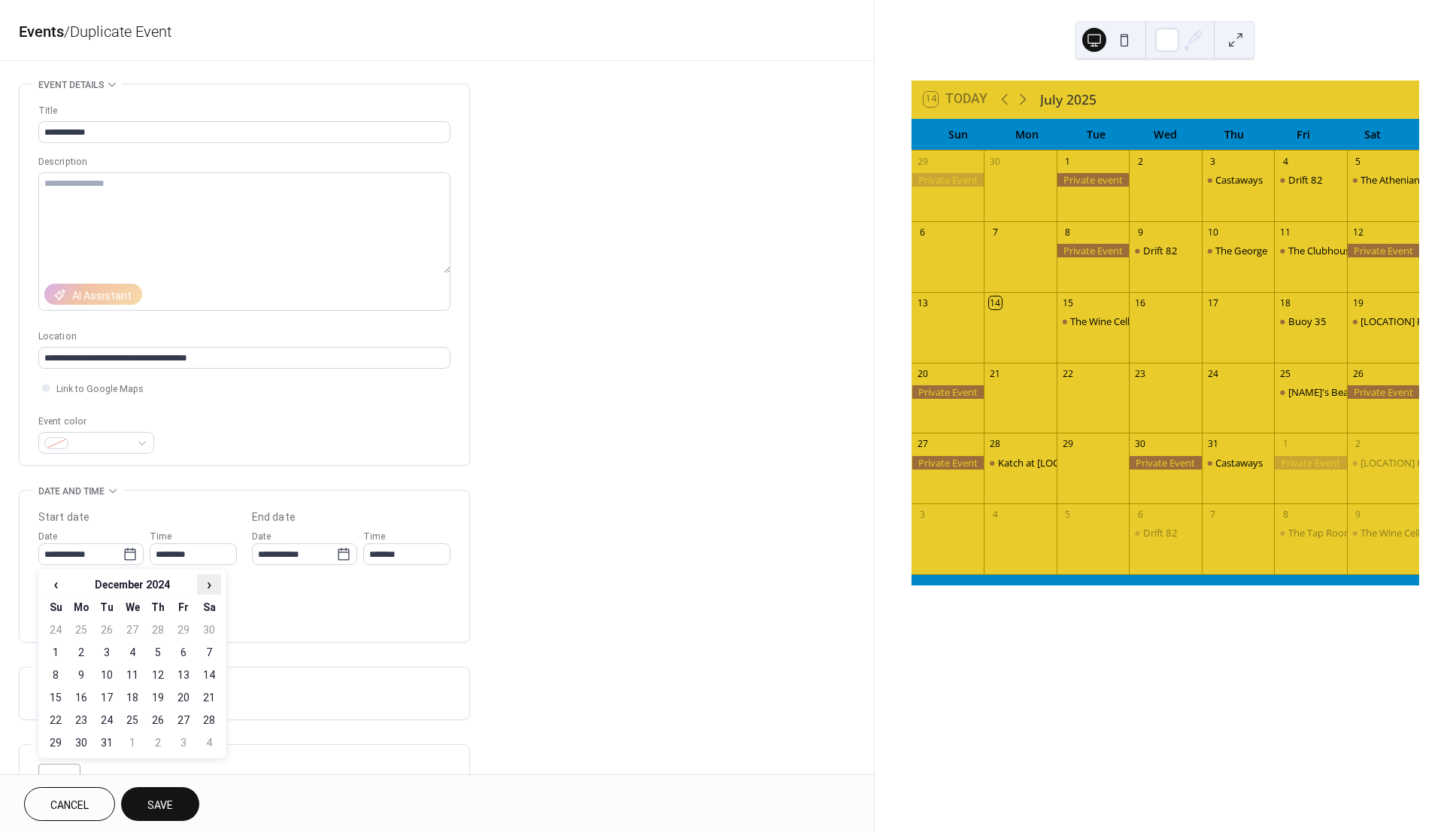 click on "›" at bounding box center (209, 584) 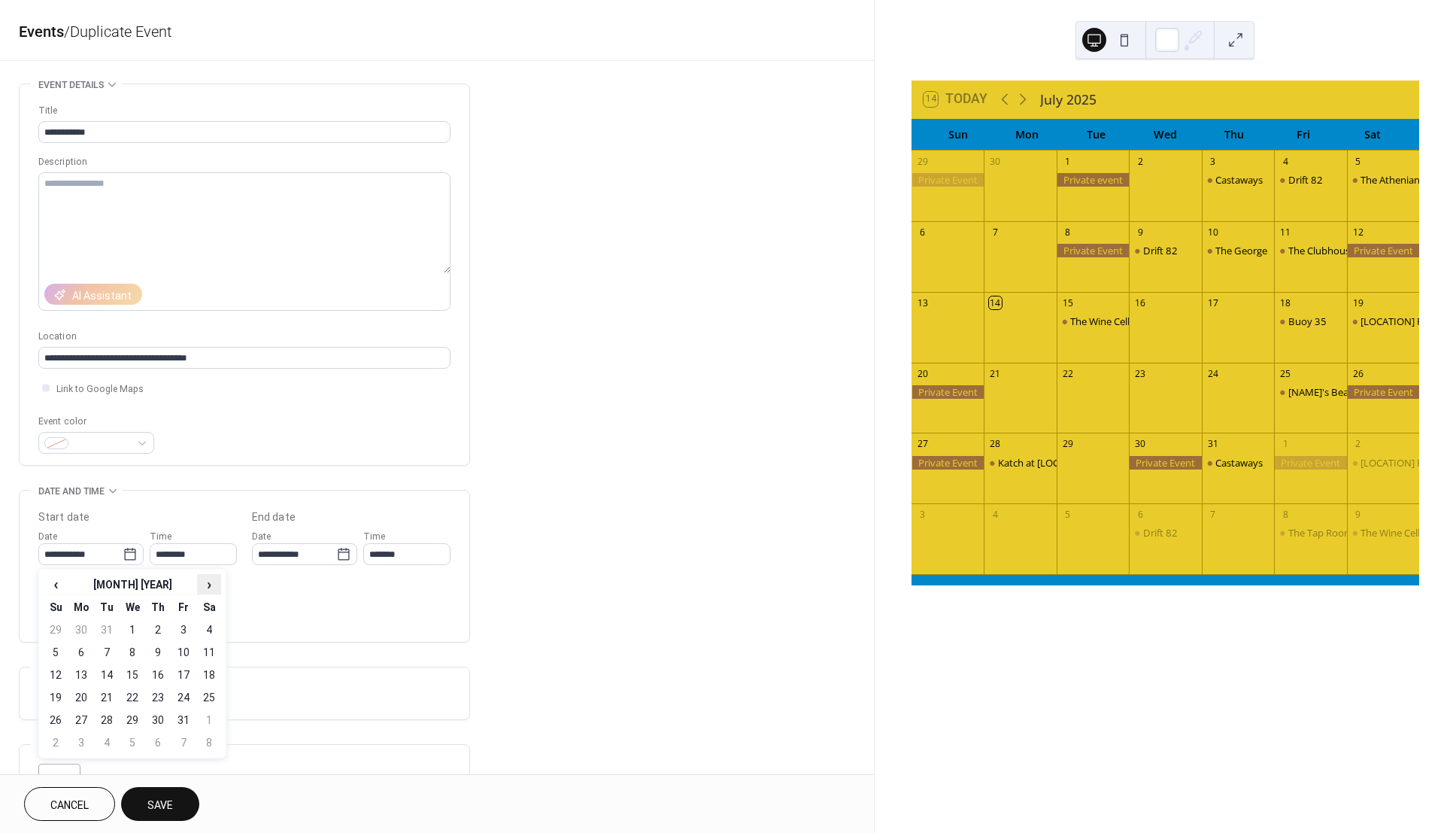 click on "›" at bounding box center (209, 584) 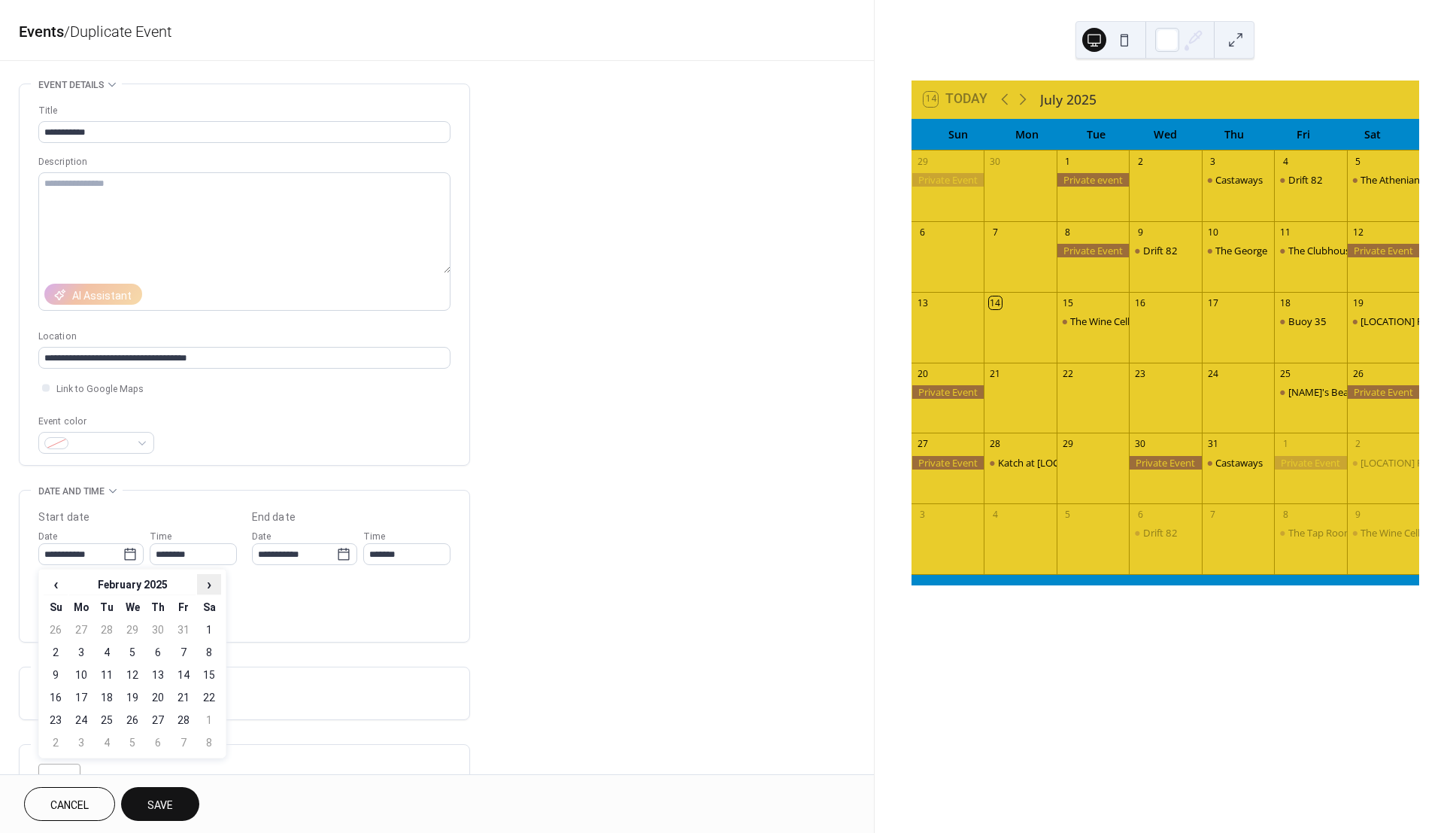 click on "›" at bounding box center (209, 584) 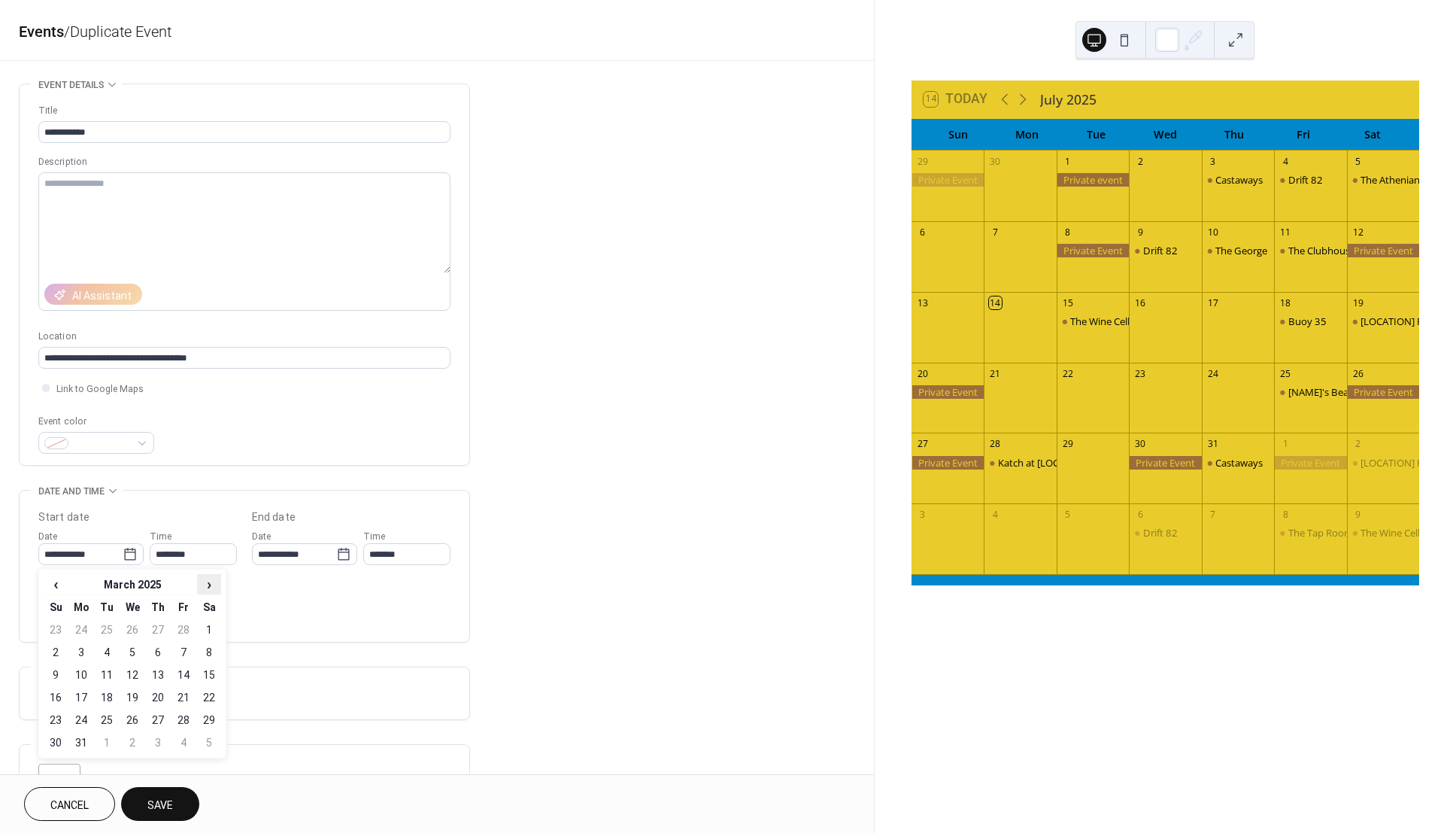click on "›" at bounding box center (209, 584) 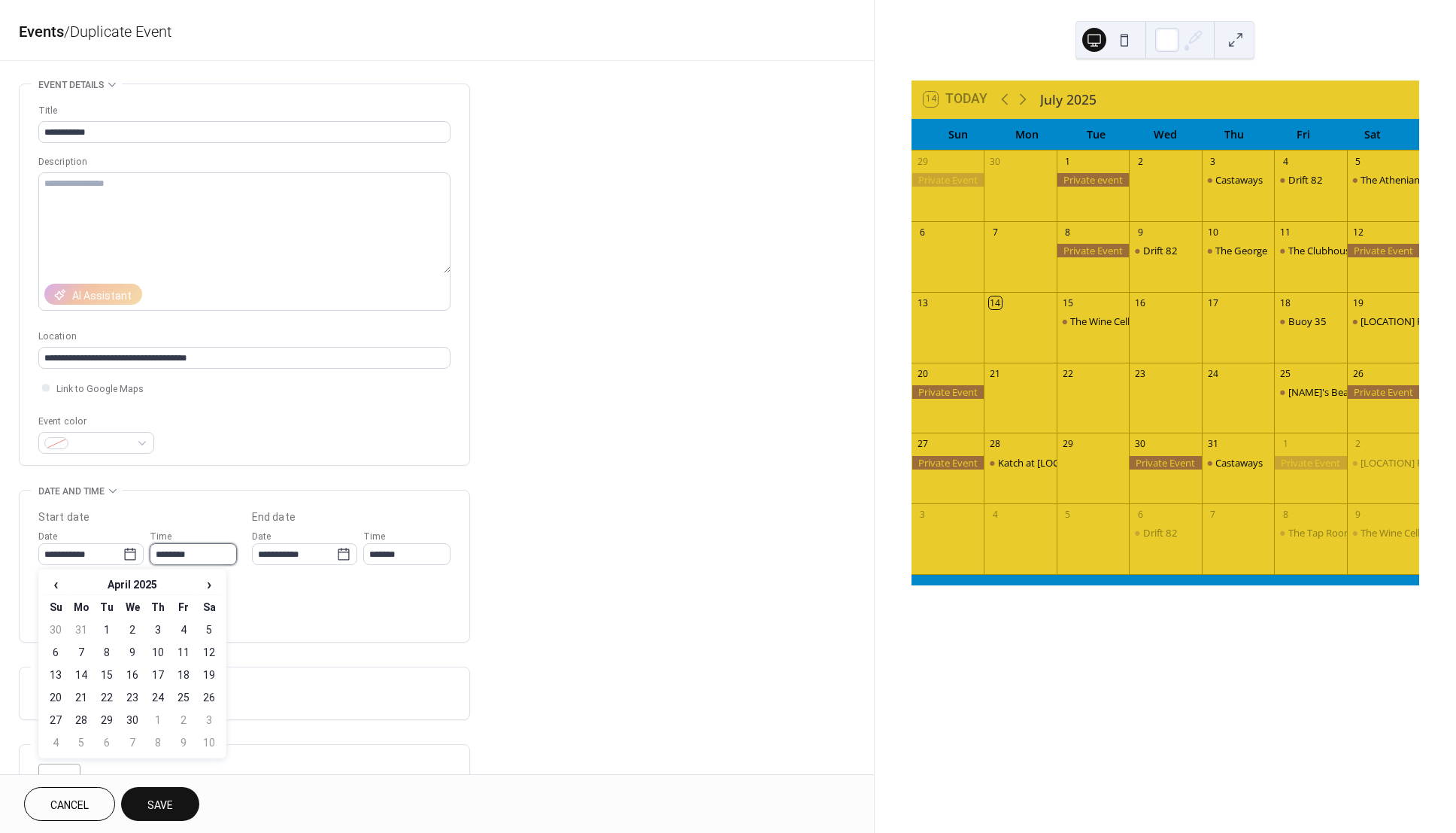 click on "********" at bounding box center [193, 554] 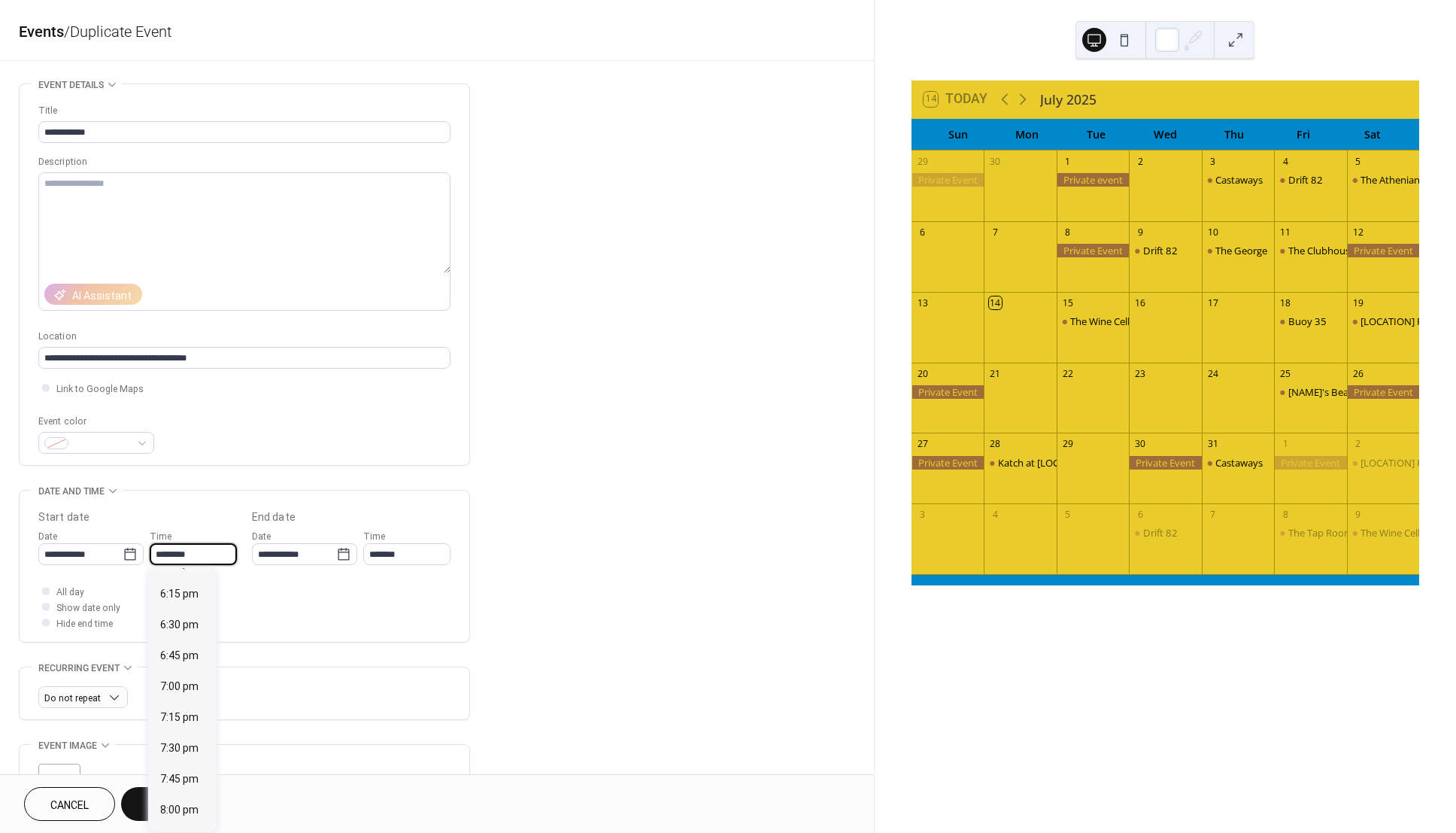 scroll, scrollTop: 2251, scrollLeft: 0, axis: vertical 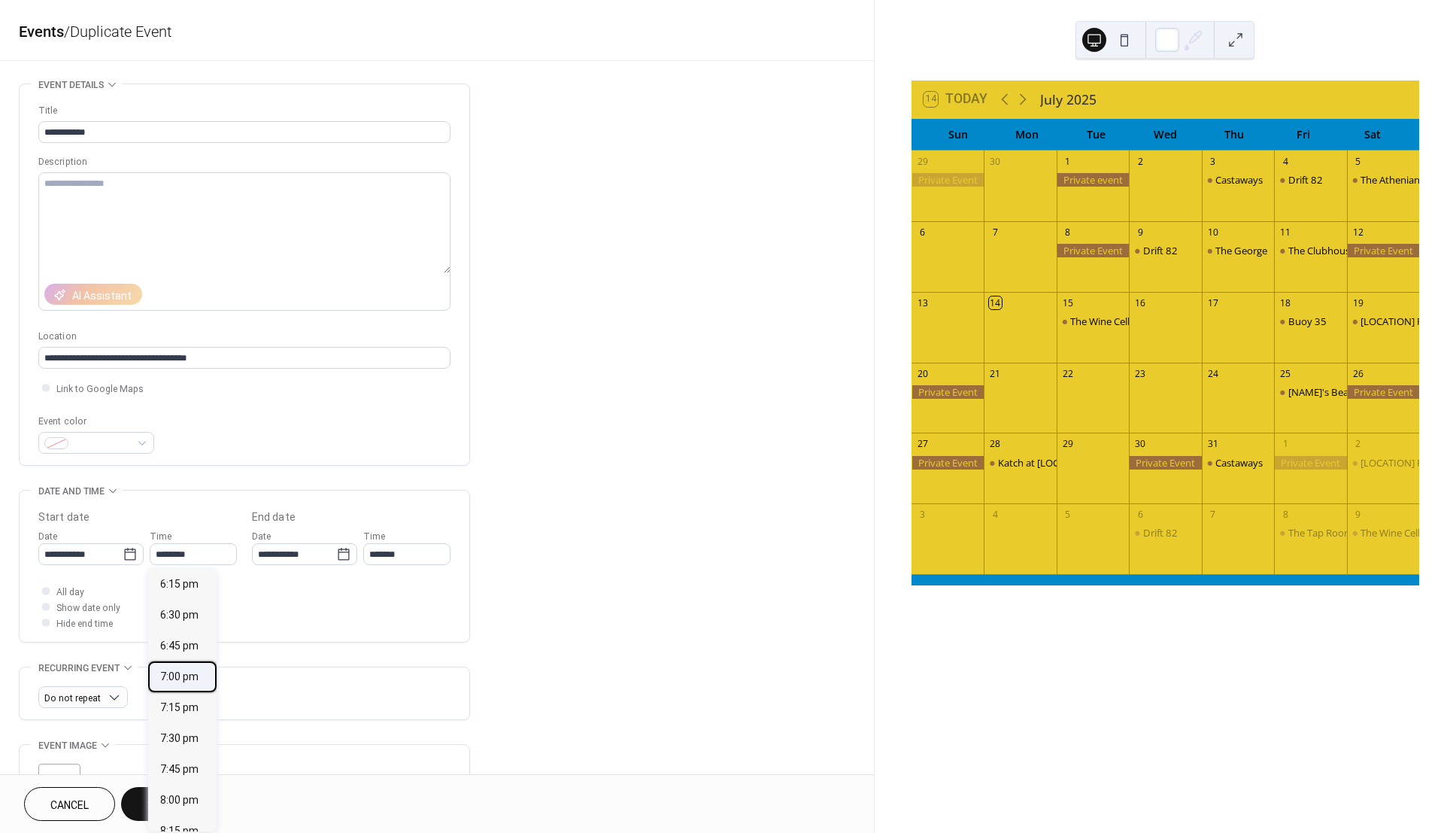 click on "7:00 pm" at bounding box center [179, 676] 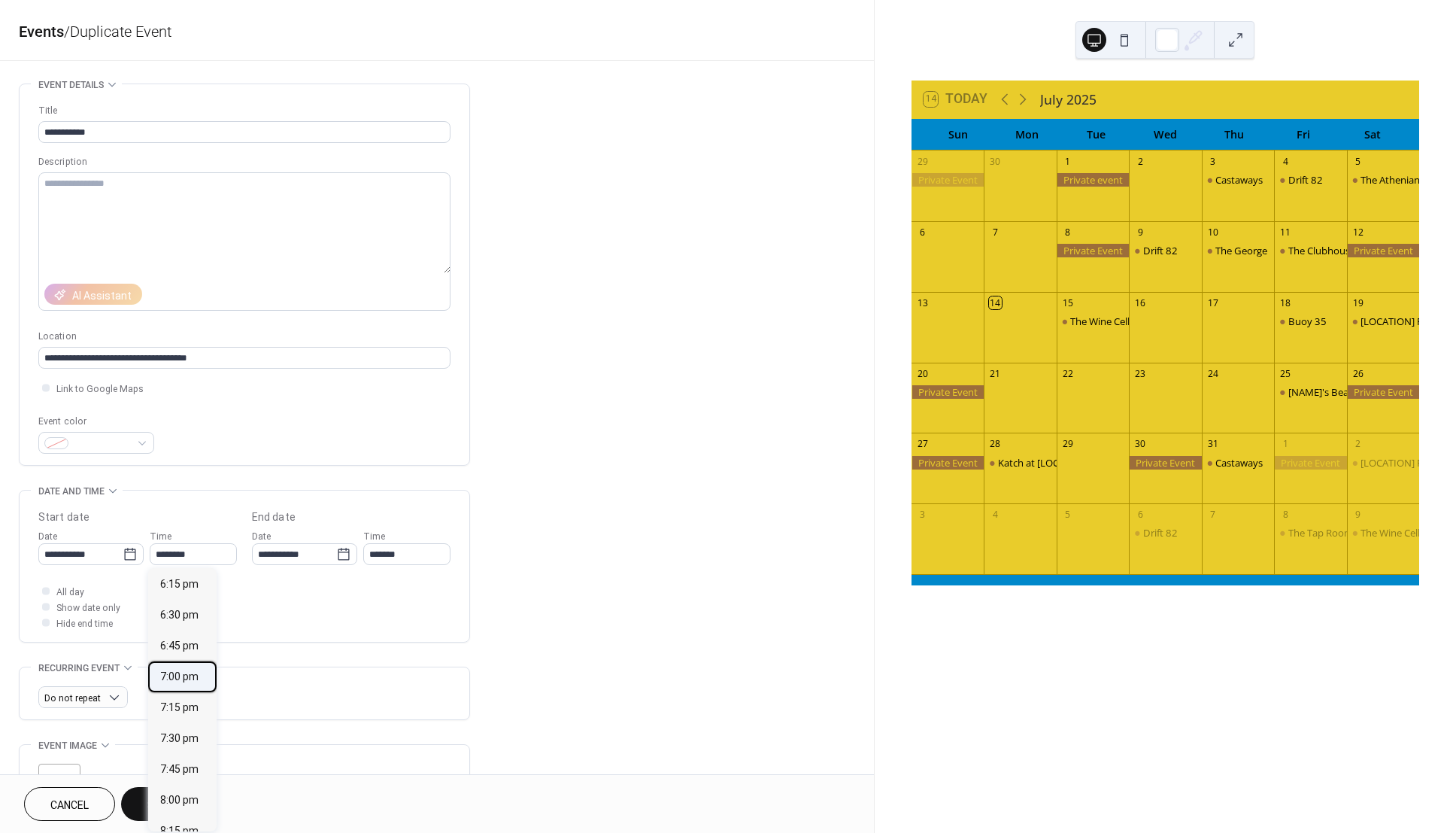 type on "*******" 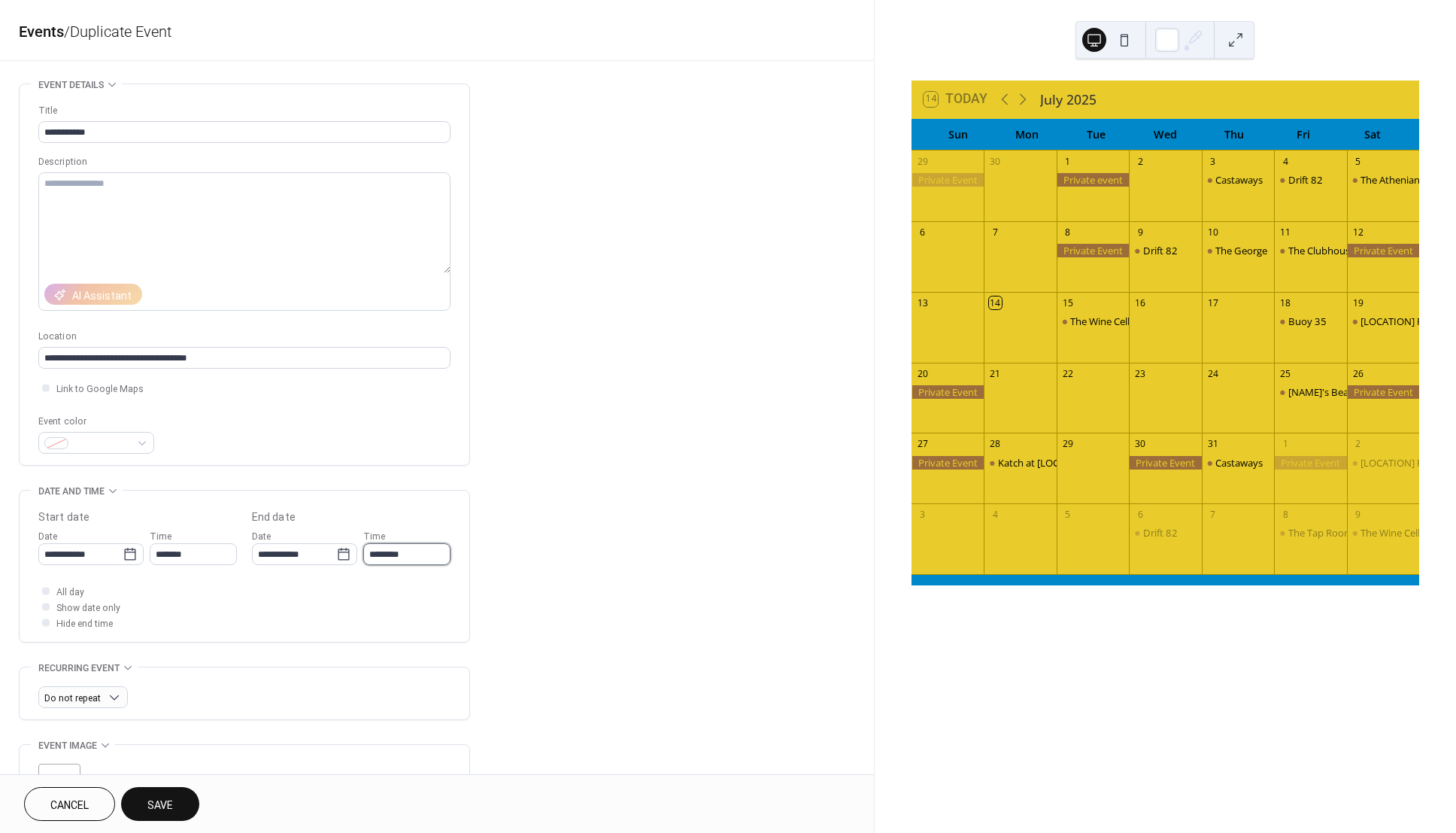 click on "********" at bounding box center [407, 554] 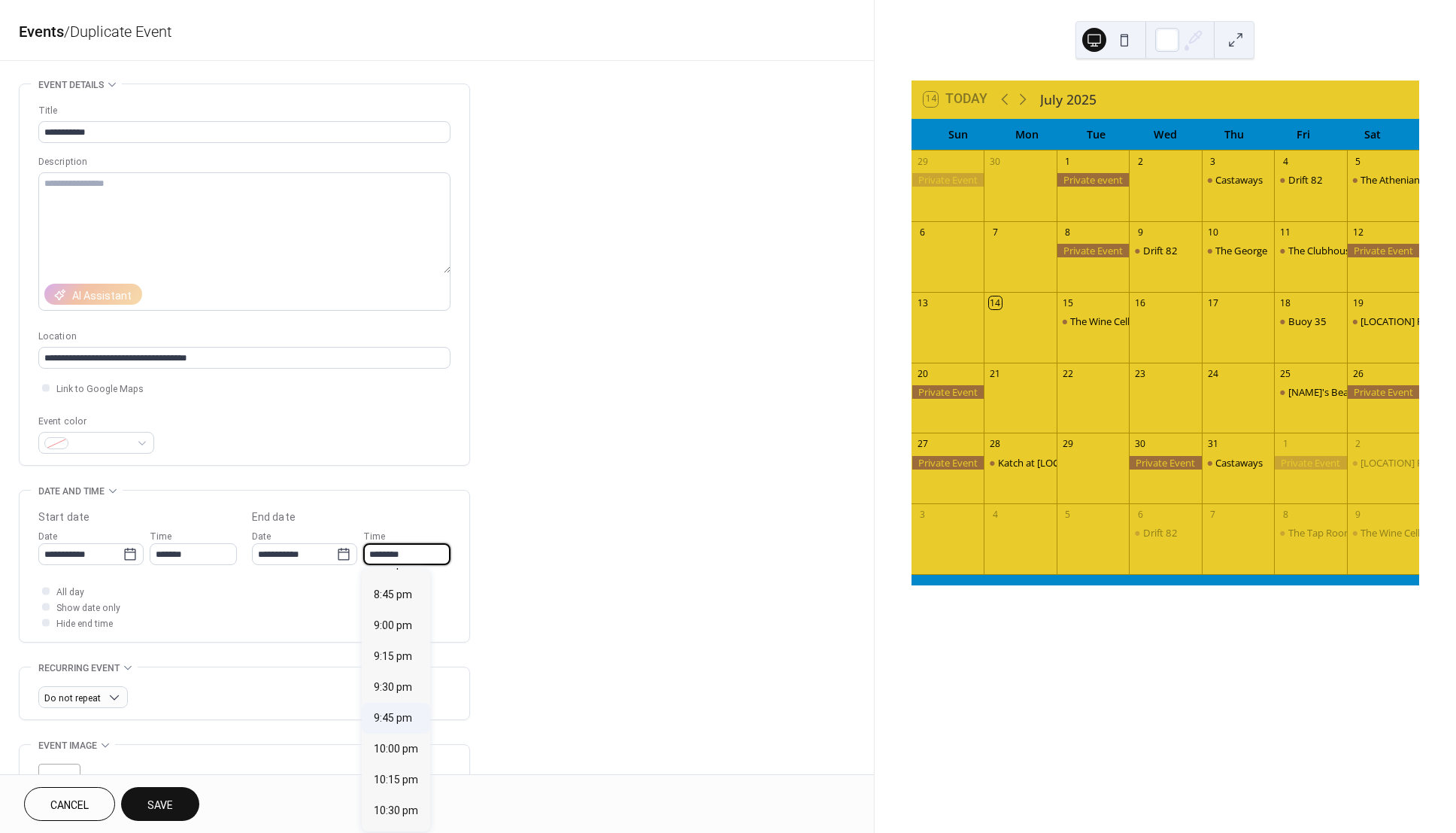 scroll, scrollTop: 172, scrollLeft: 0, axis: vertical 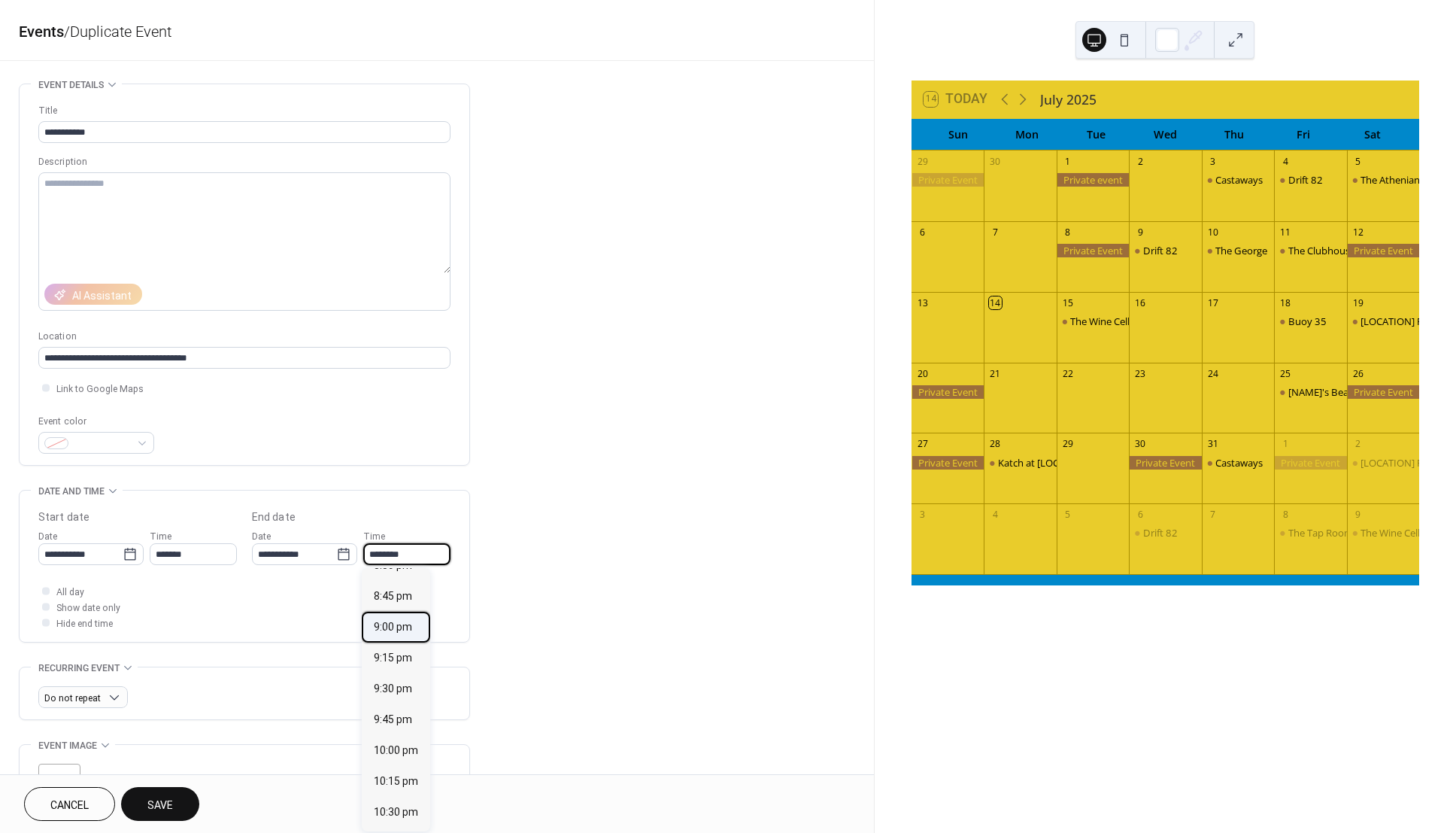 click on "9:00 pm" at bounding box center [393, 627] 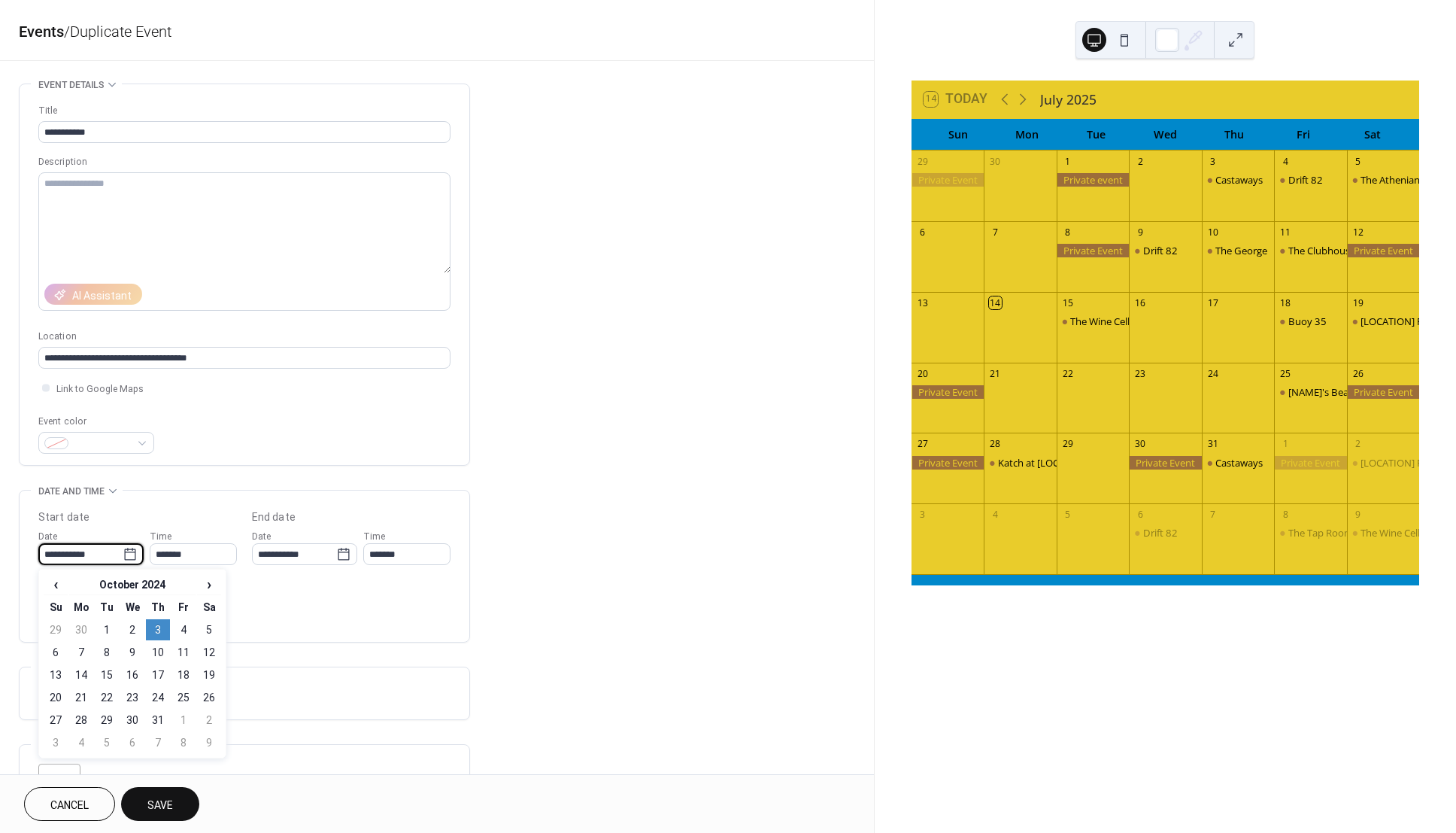 click on "**********" at bounding box center [80, 554] 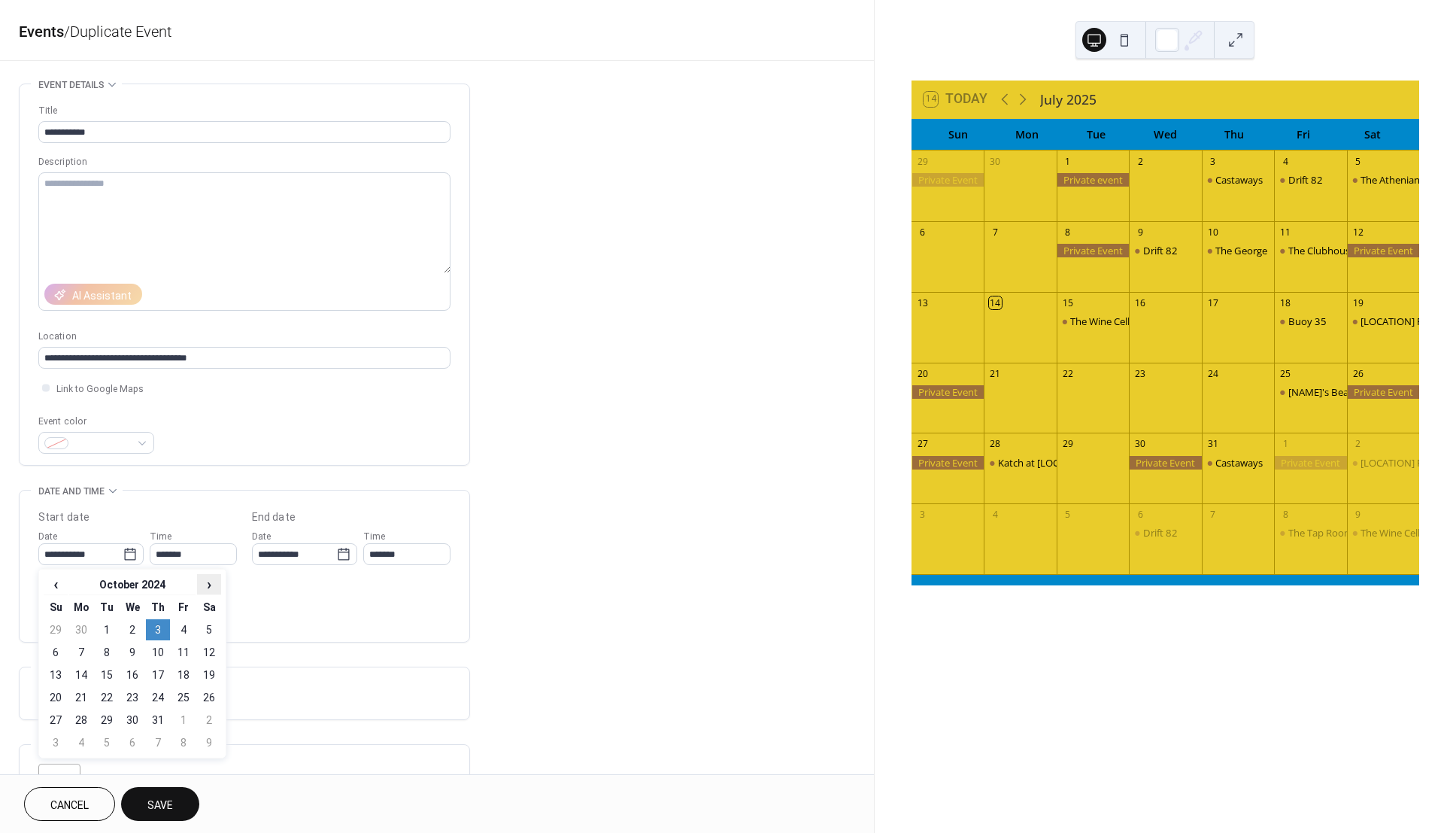 click on "›" at bounding box center (209, 584) 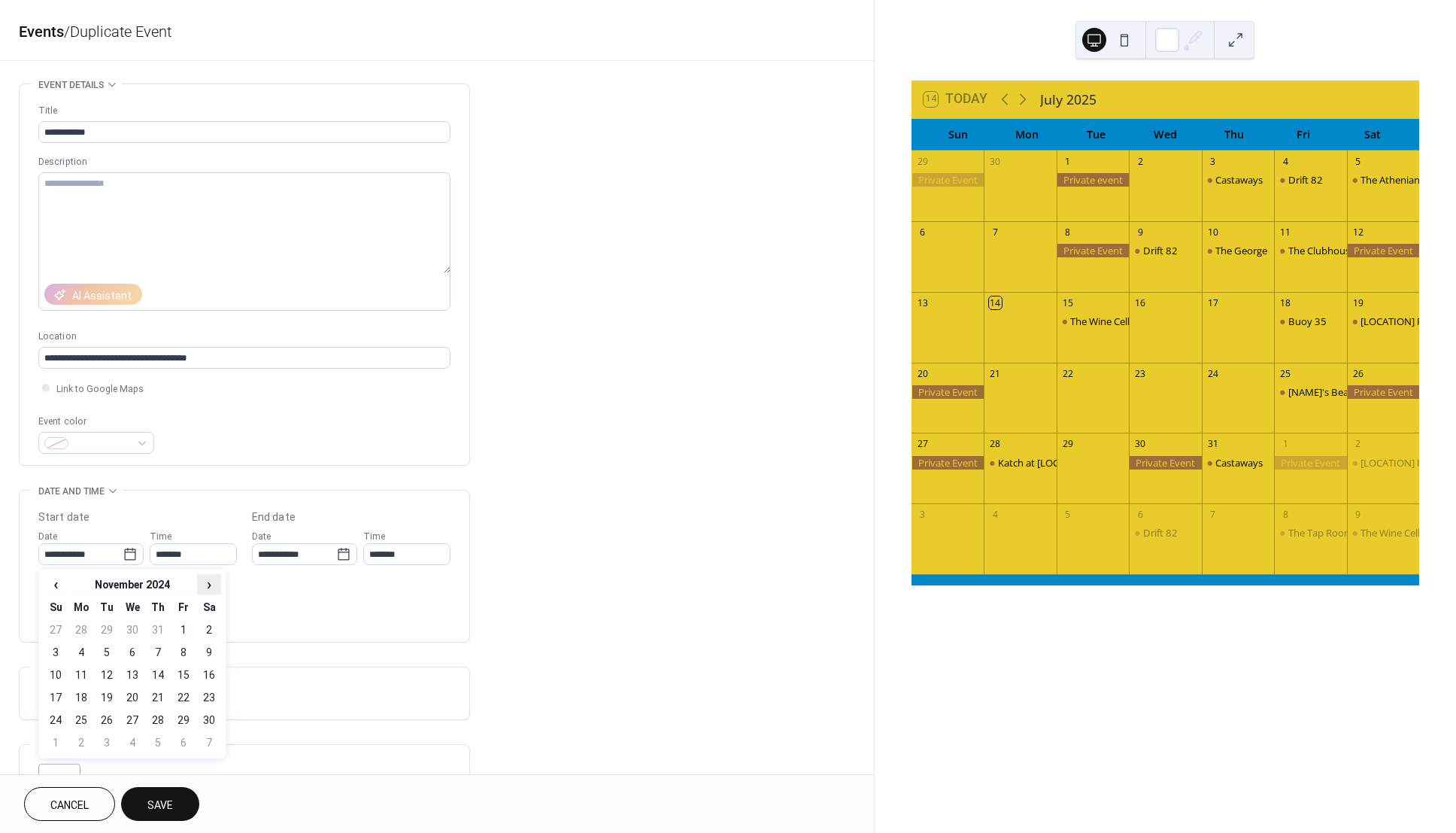 click on "›" at bounding box center [209, 584] 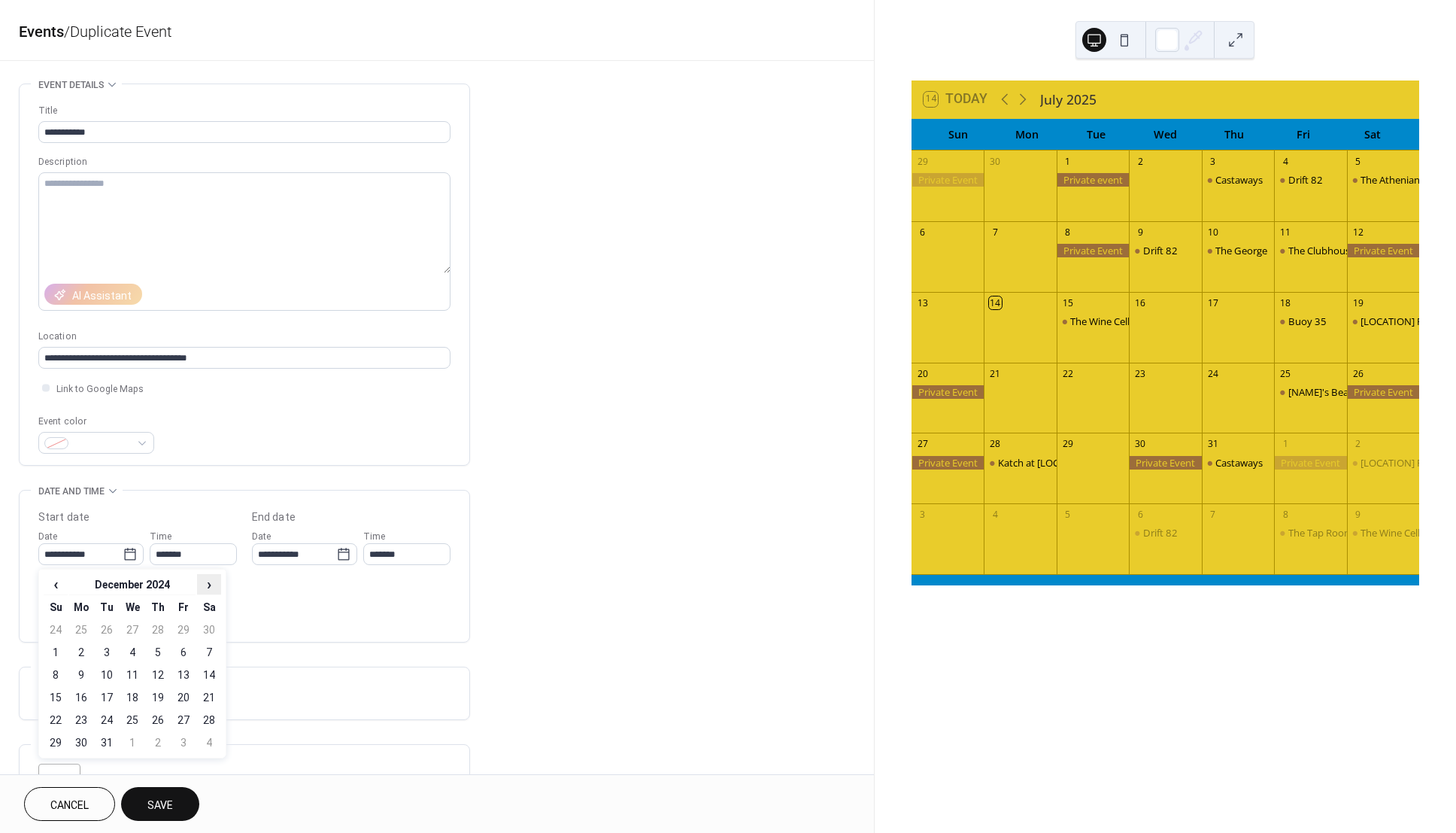 click on "›" at bounding box center (209, 584) 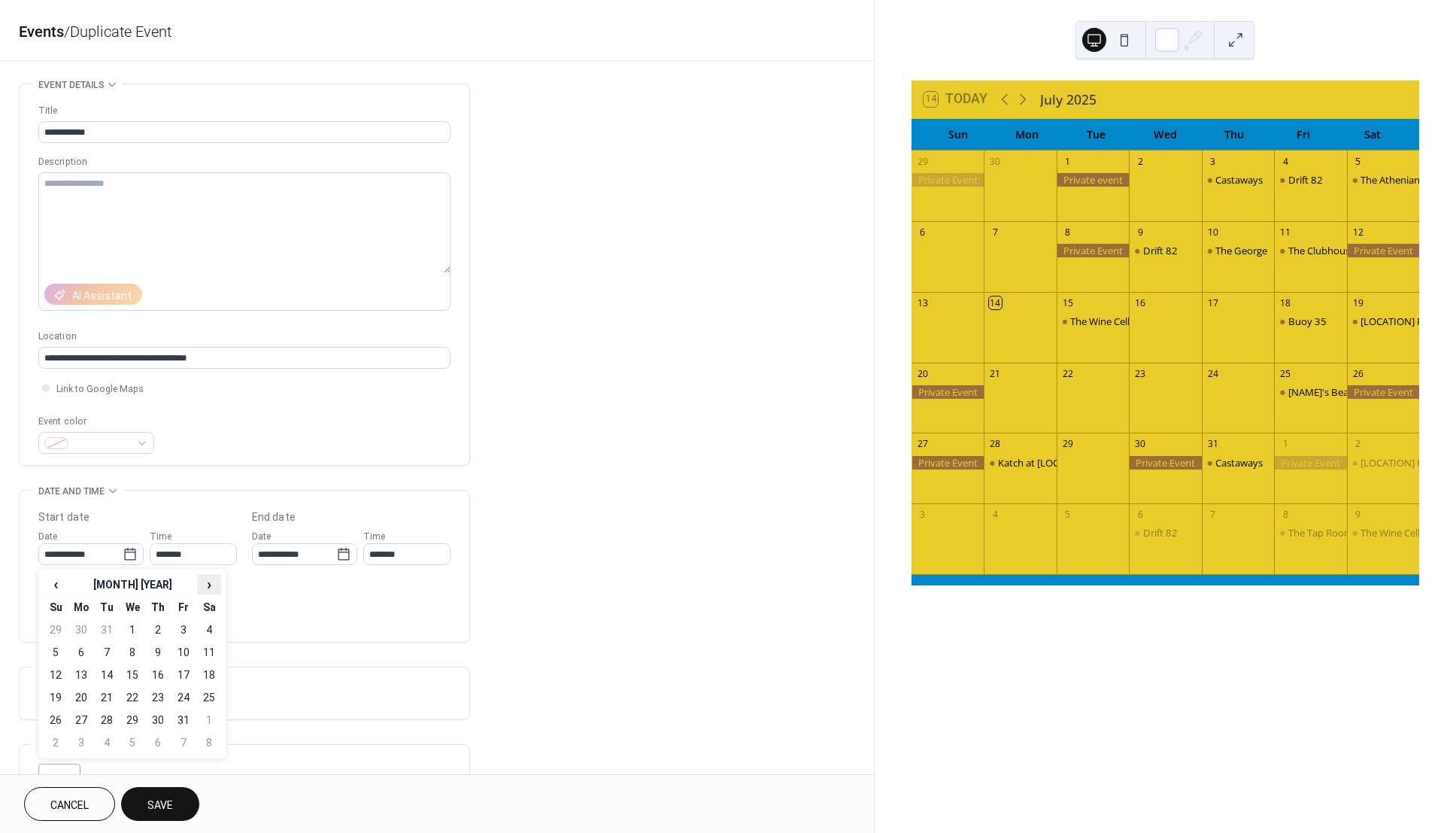 click on "›" at bounding box center (209, 584) 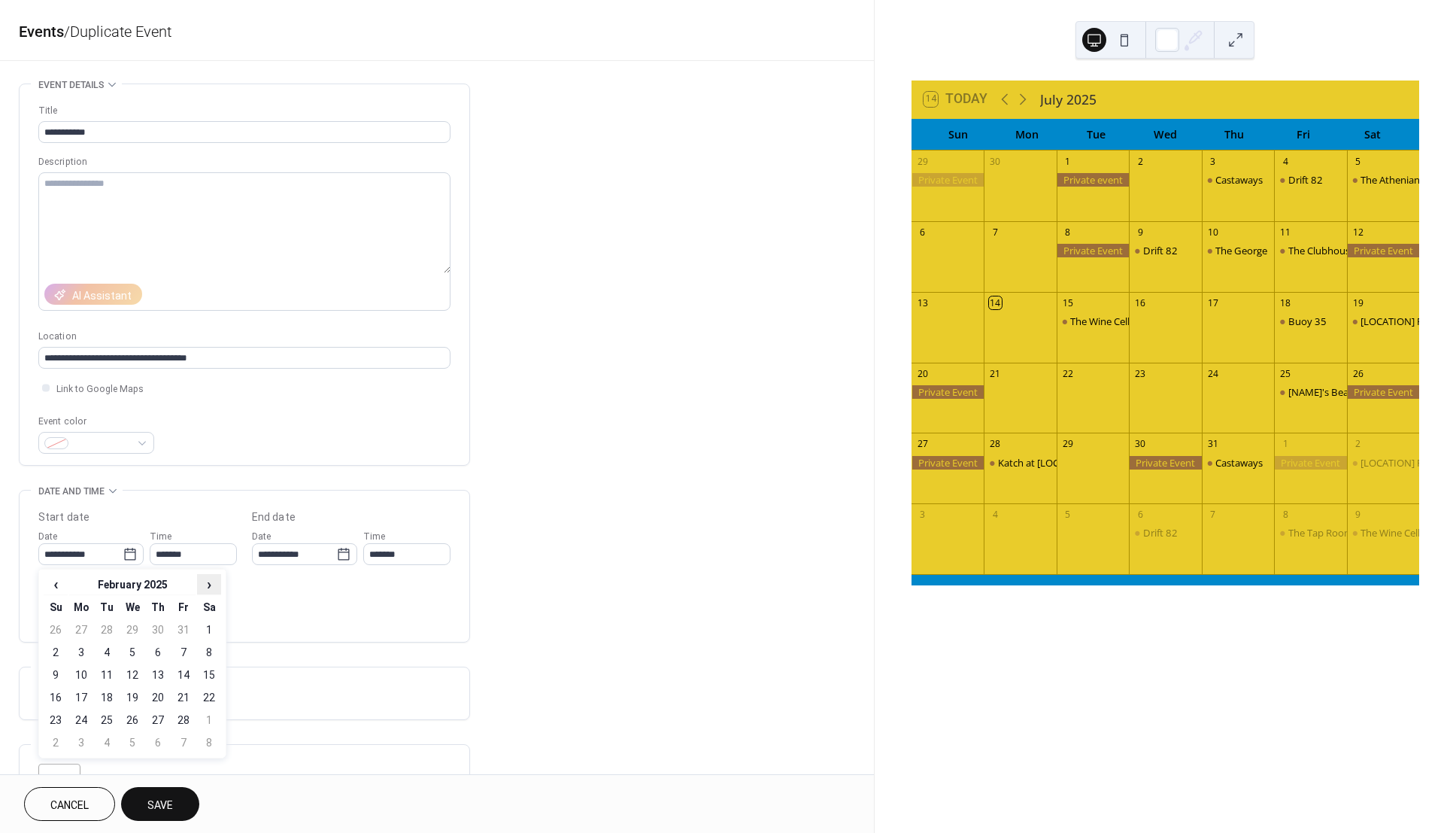 click on "›" at bounding box center [209, 584] 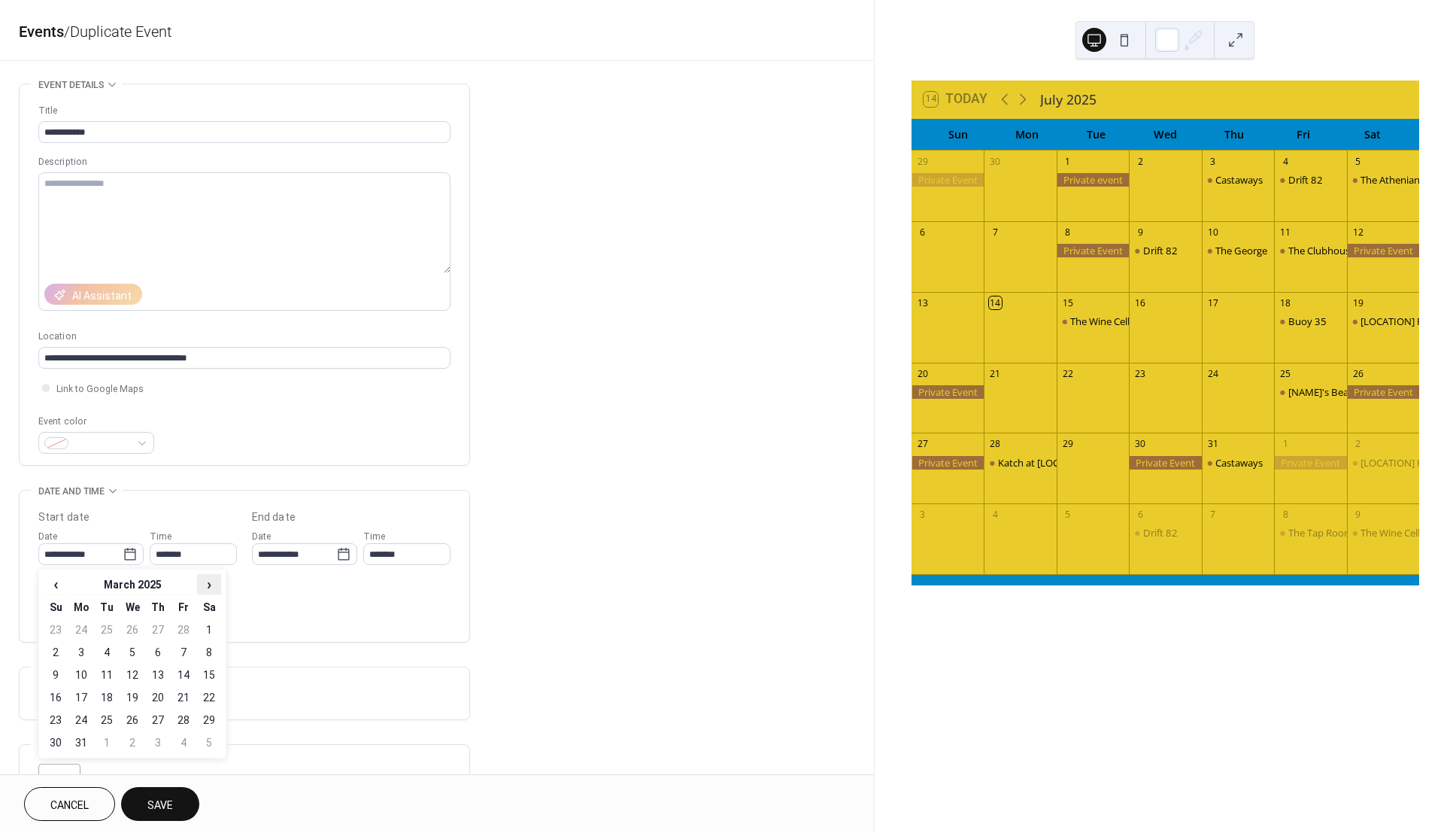 click on "›" at bounding box center (209, 584) 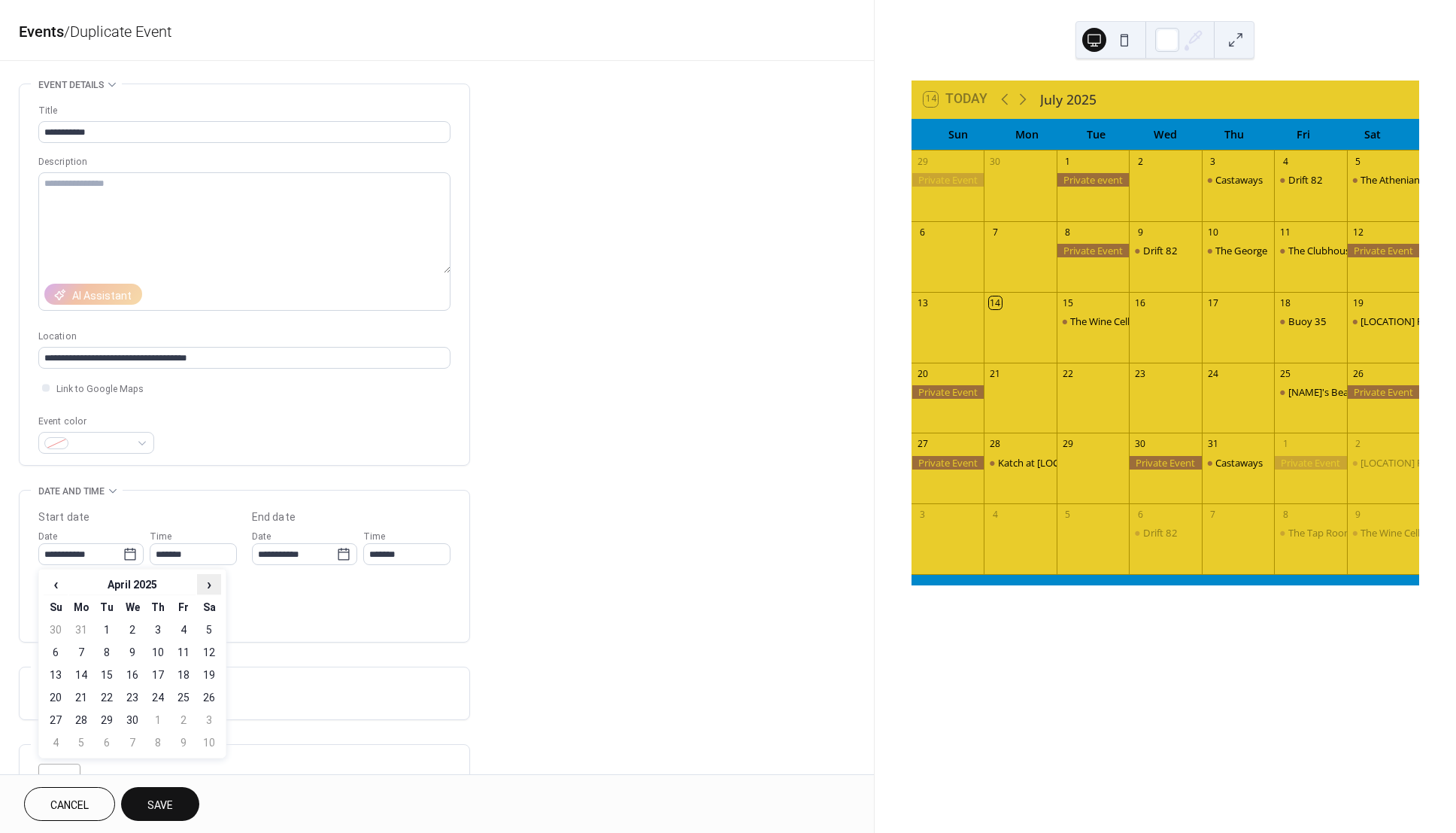 click on "›" at bounding box center [209, 584] 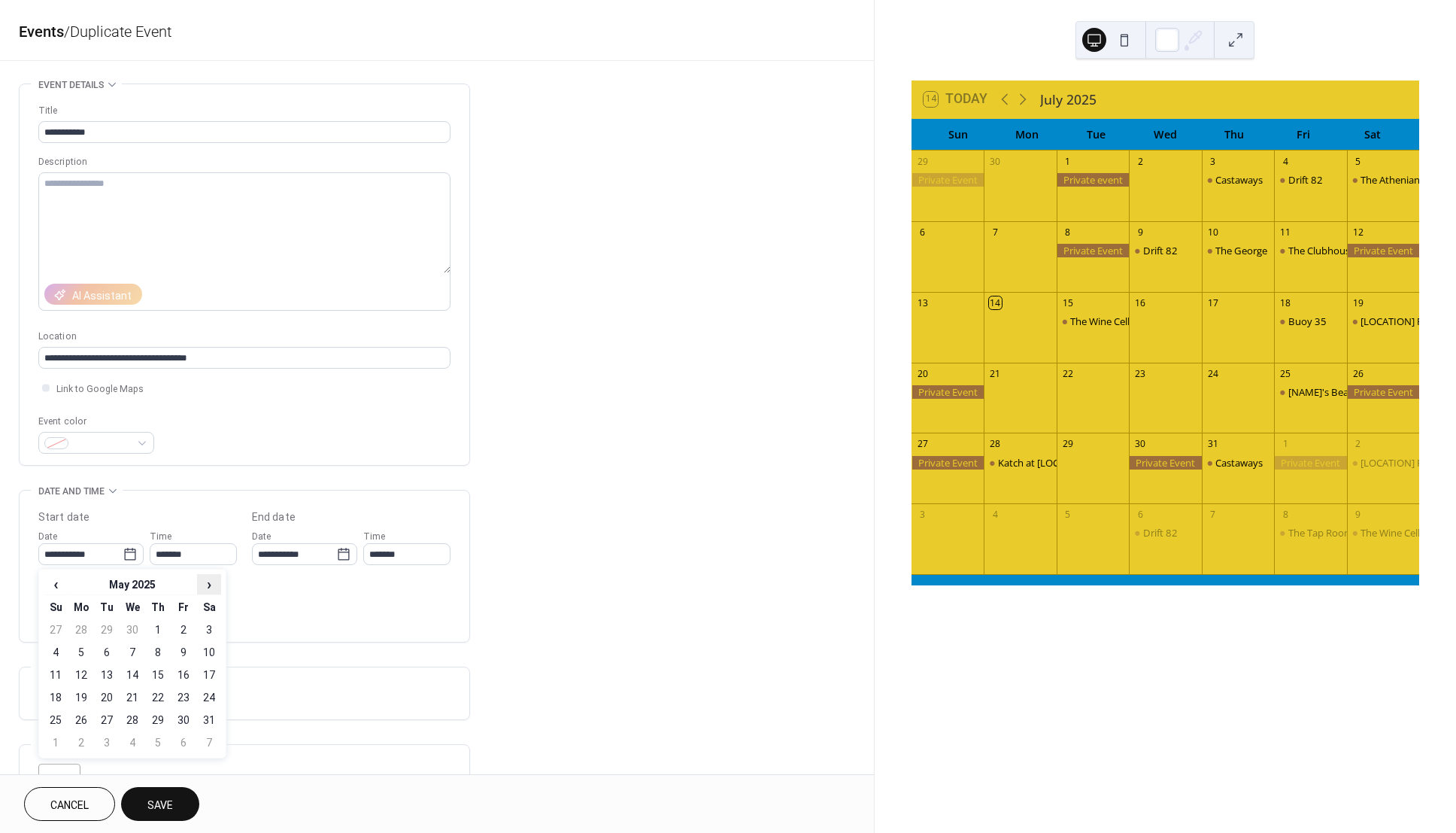 click on "›" at bounding box center (209, 584) 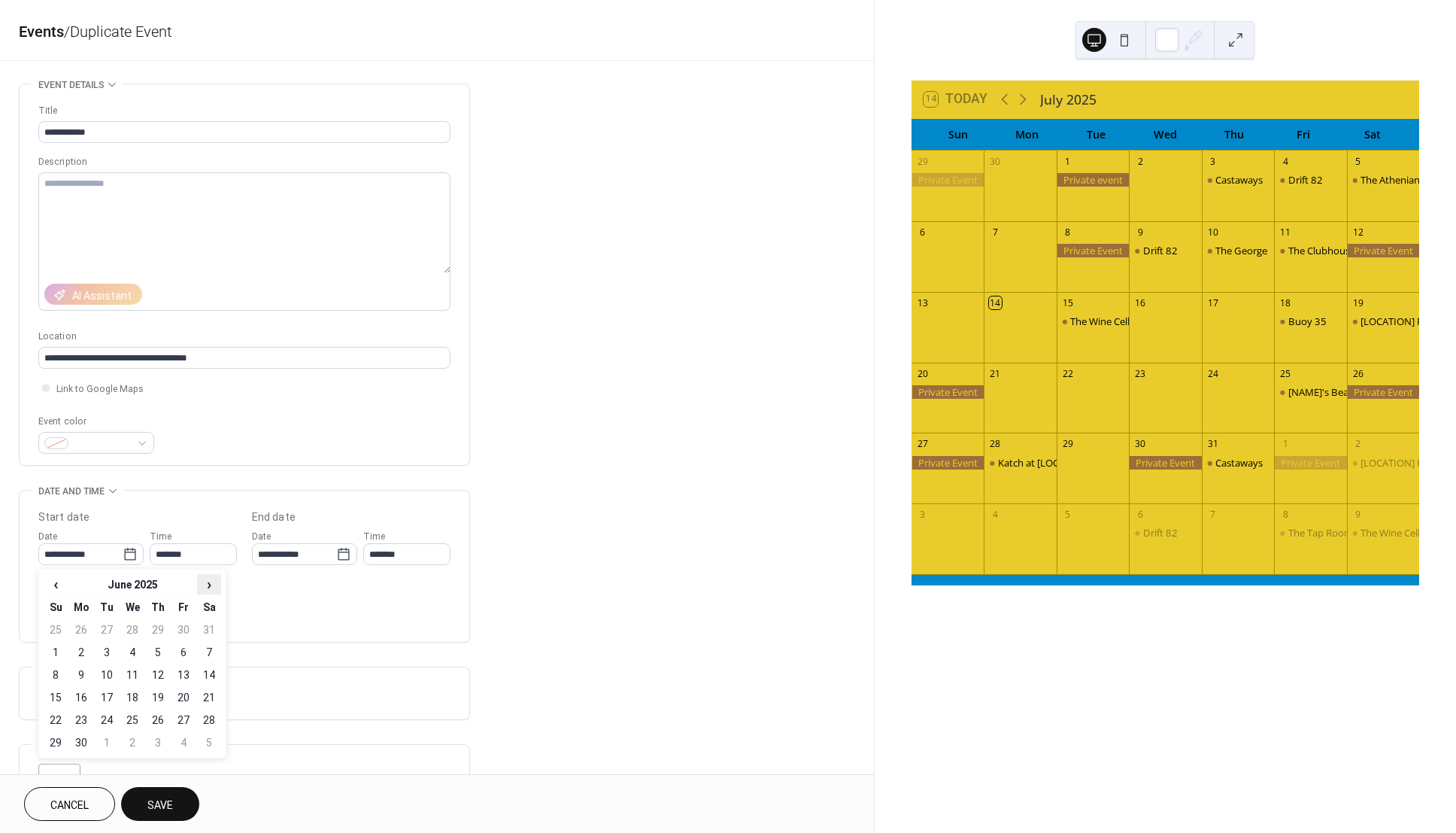 click on "›" at bounding box center (209, 584) 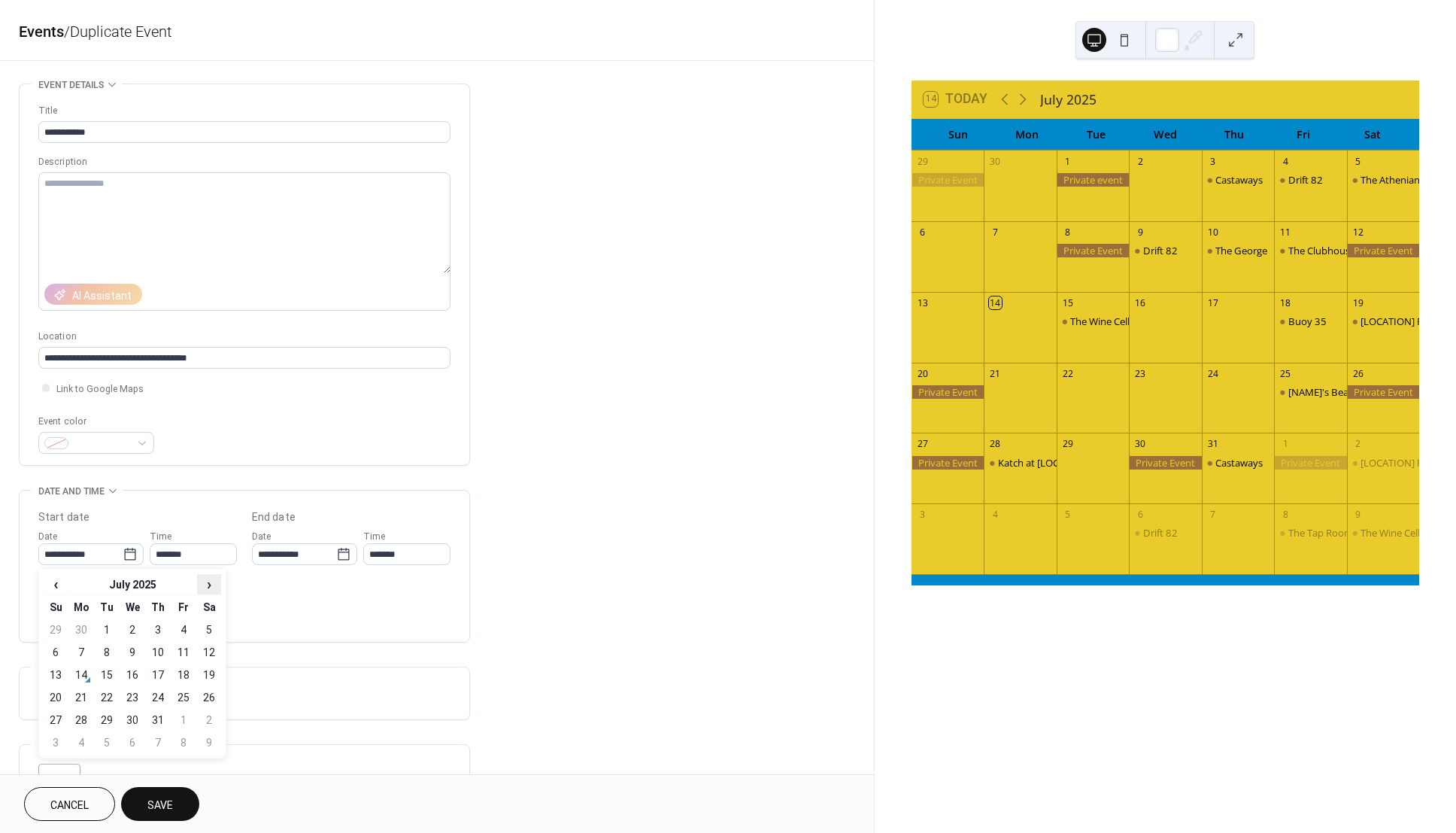 click on "›" at bounding box center (209, 584) 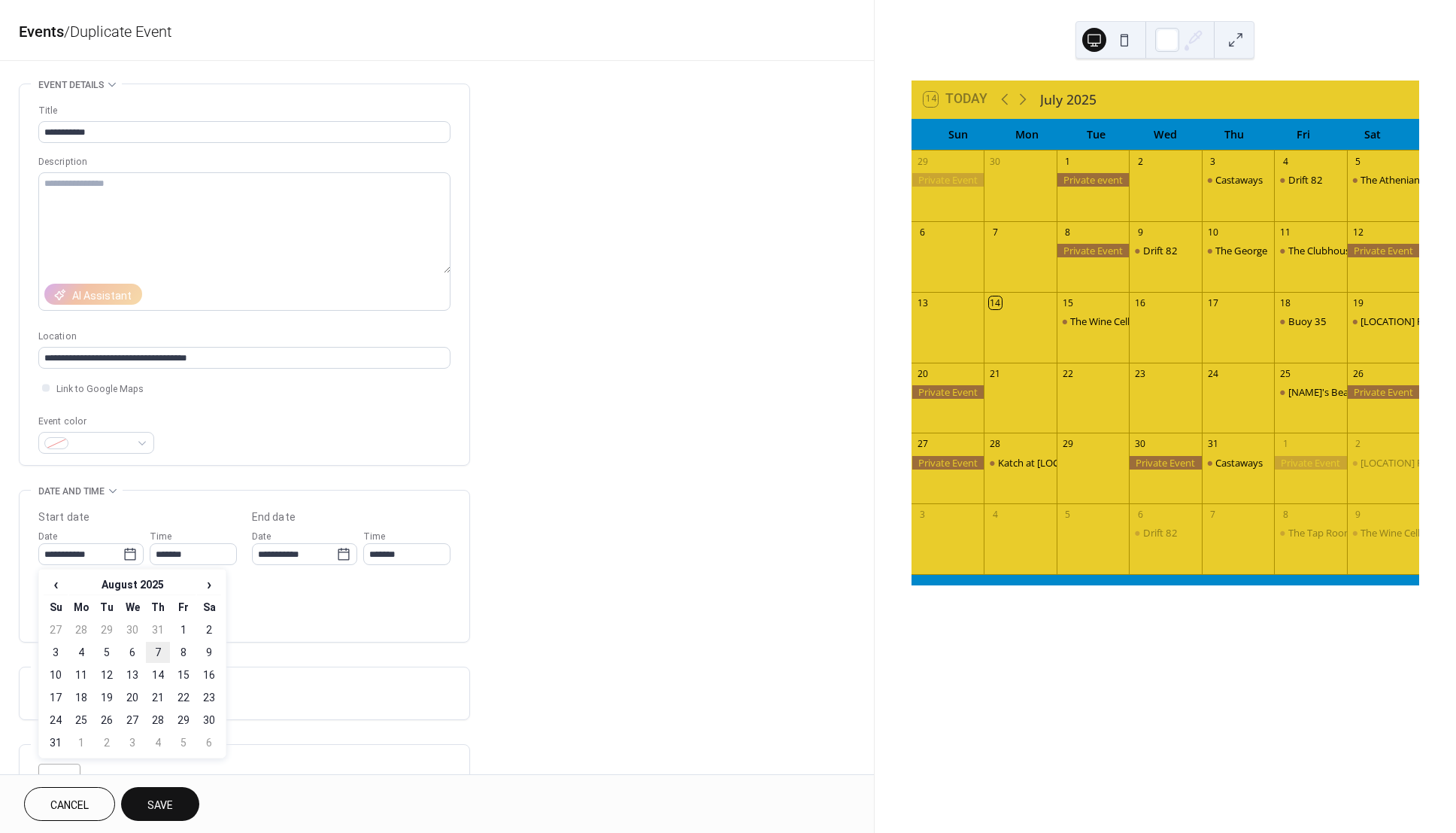click on "7" at bounding box center [158, 652] 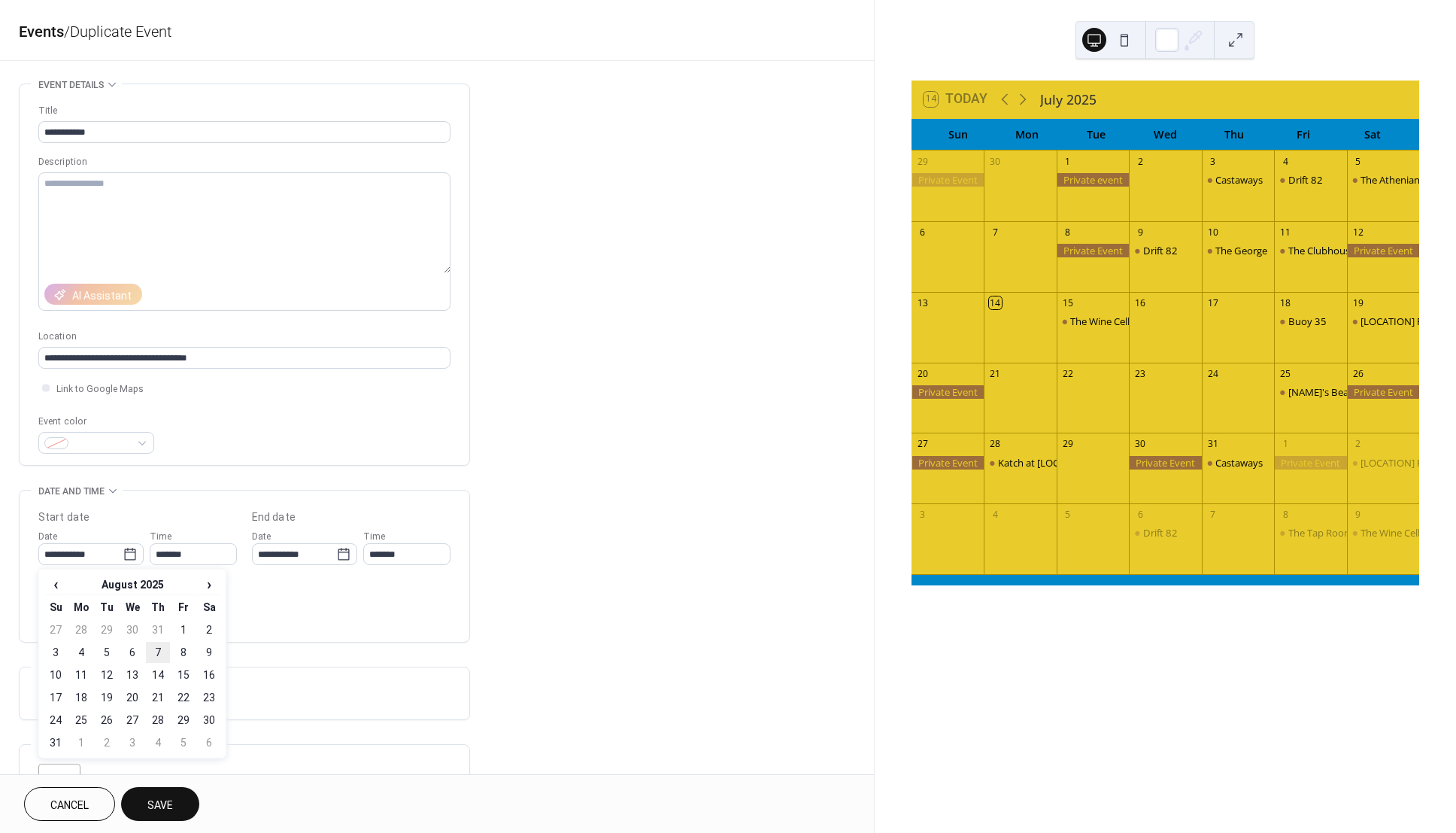 type on "**********" 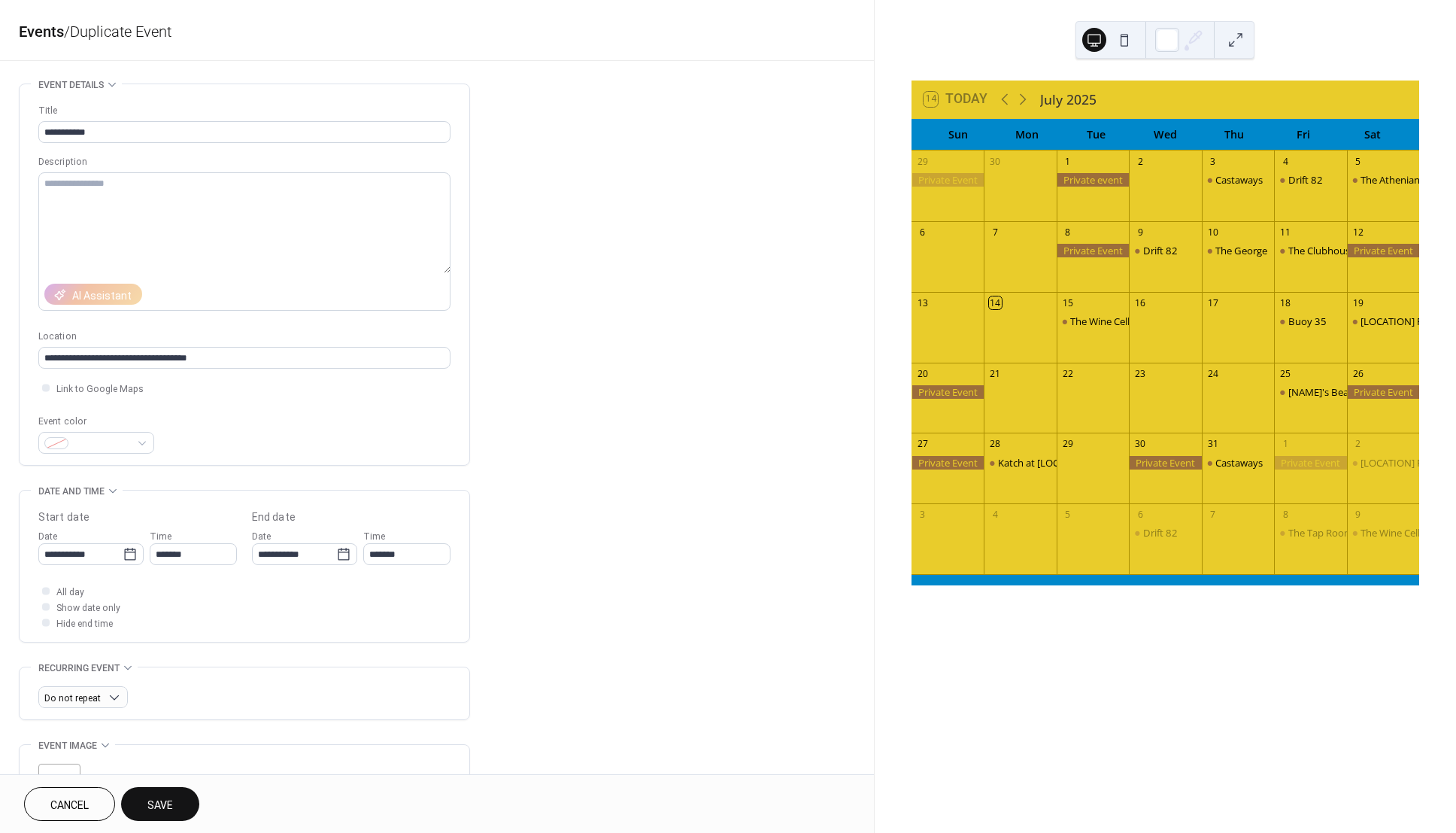 click on "Save" at bounding box center [160, 805] 